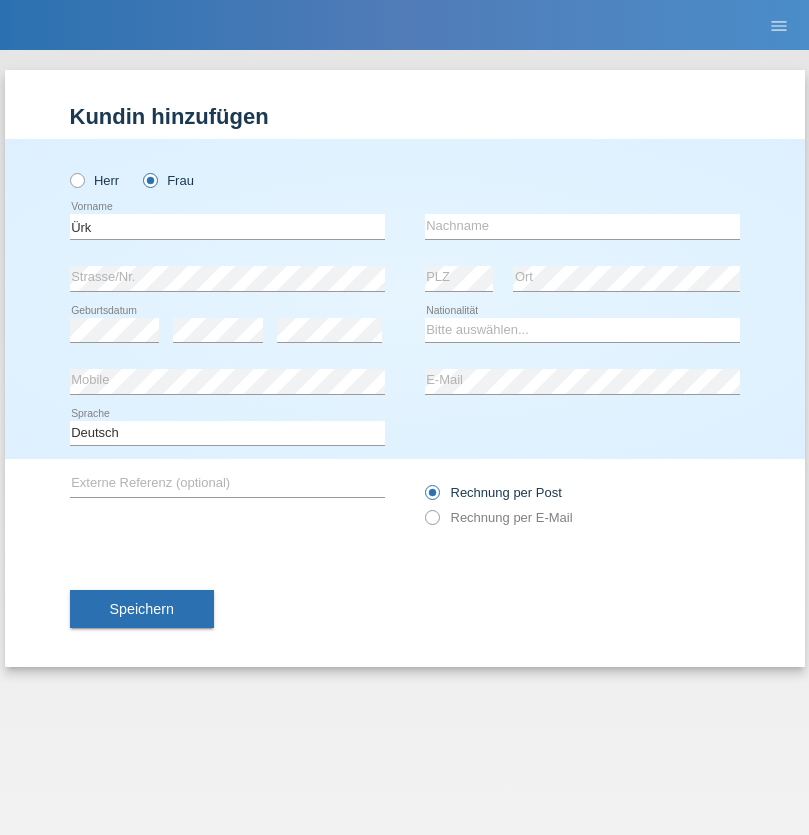 scroll, scrollTop: 0, scrollLeft: 0, axis: both 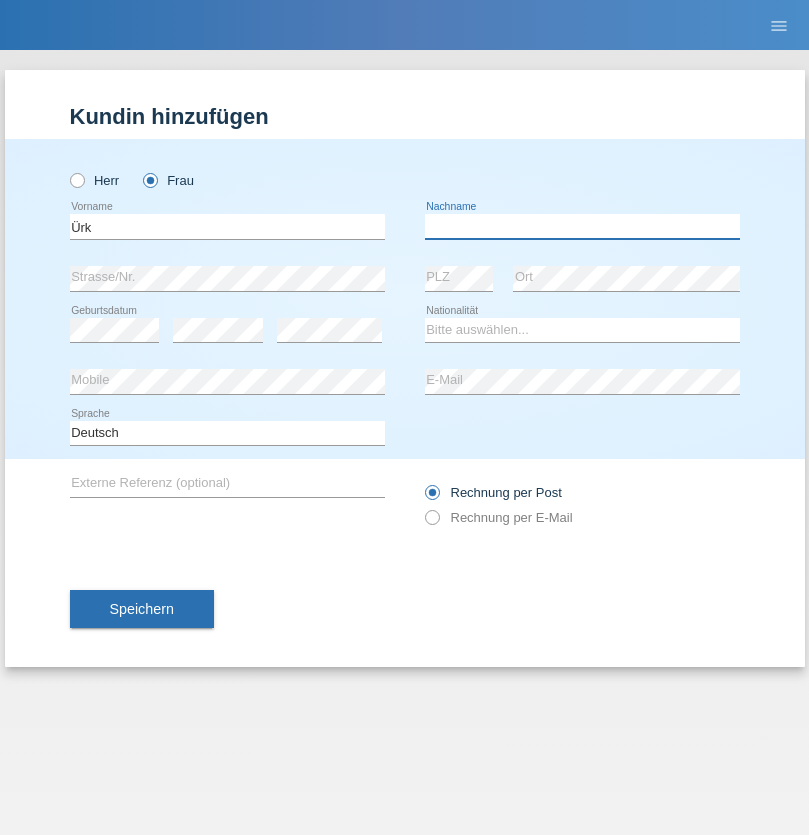 click at bounding box center (582, 226) 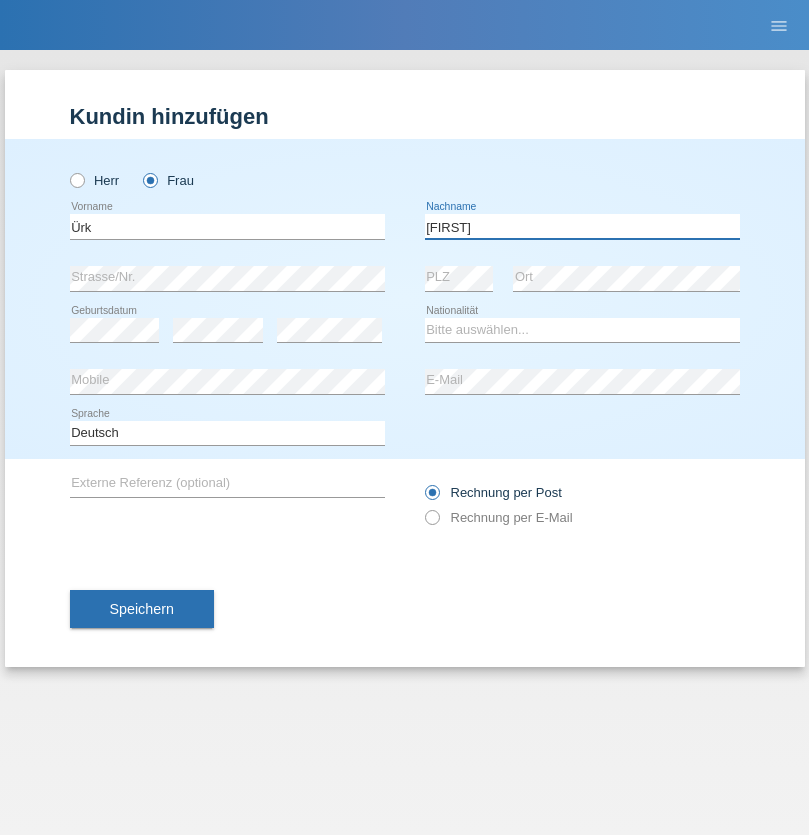 type on "Hülya" 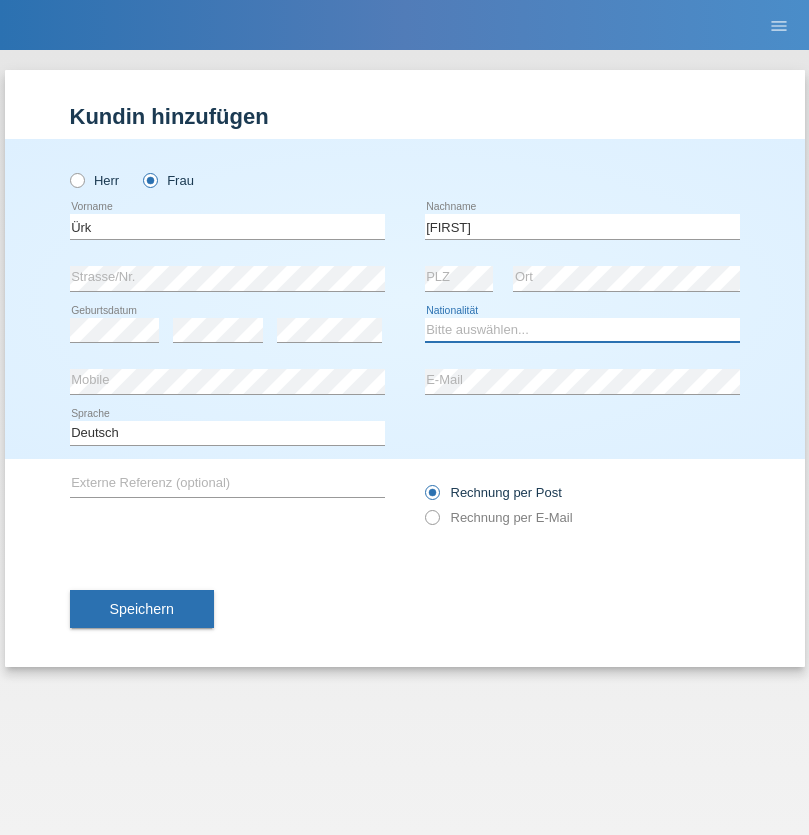 select on "TR" 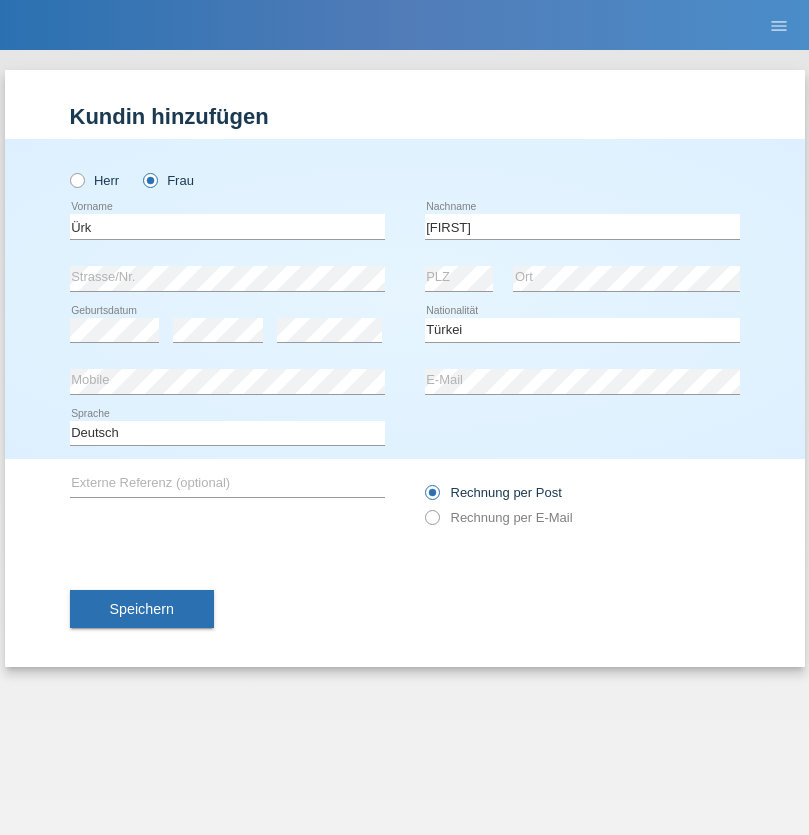 select on "C" 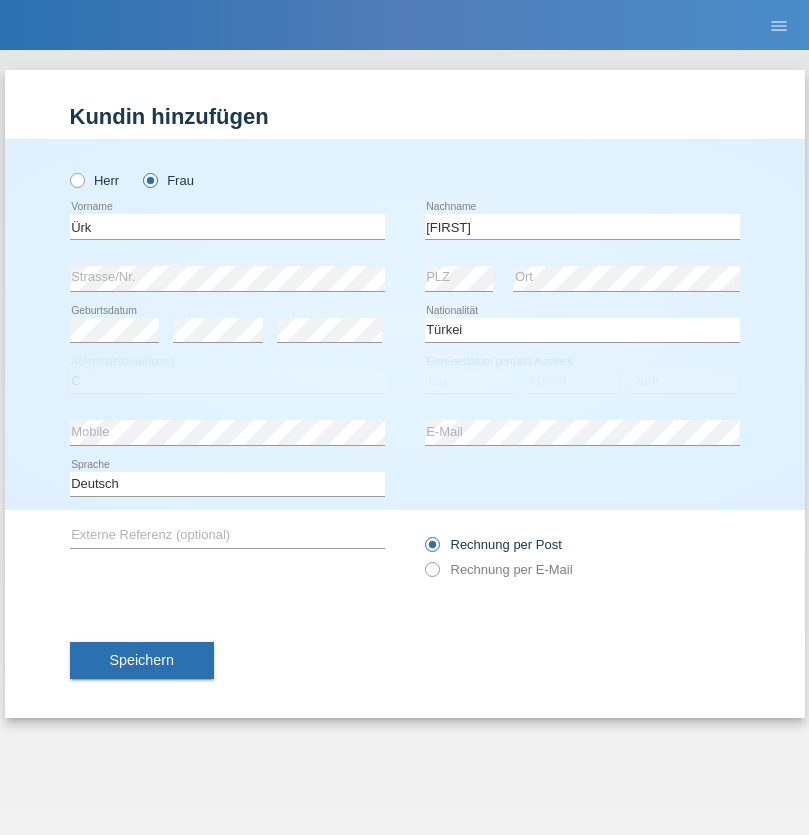 select on "08" 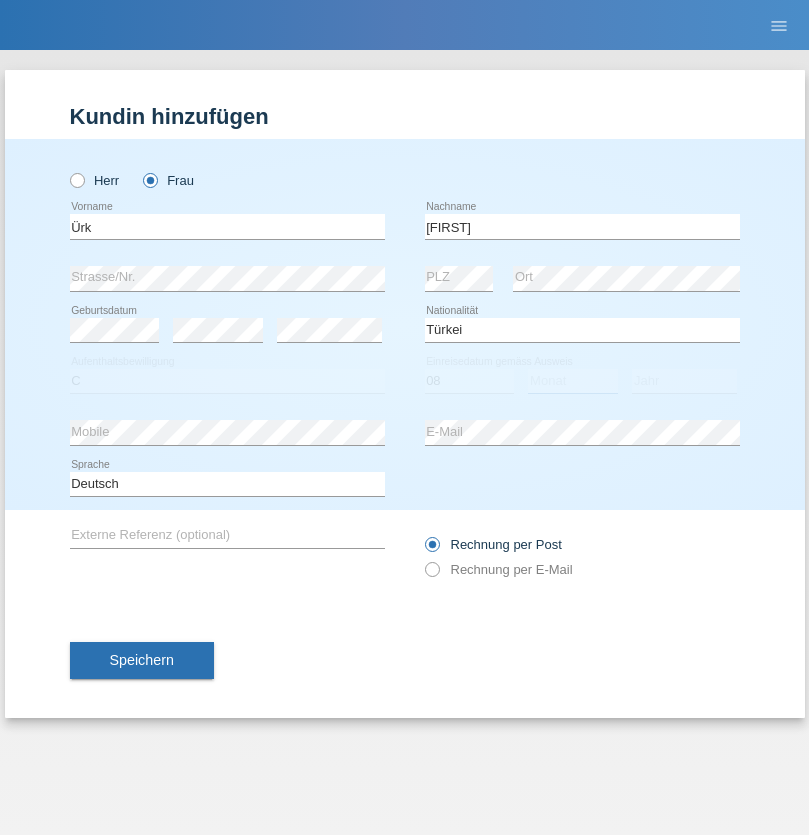 select on "08" 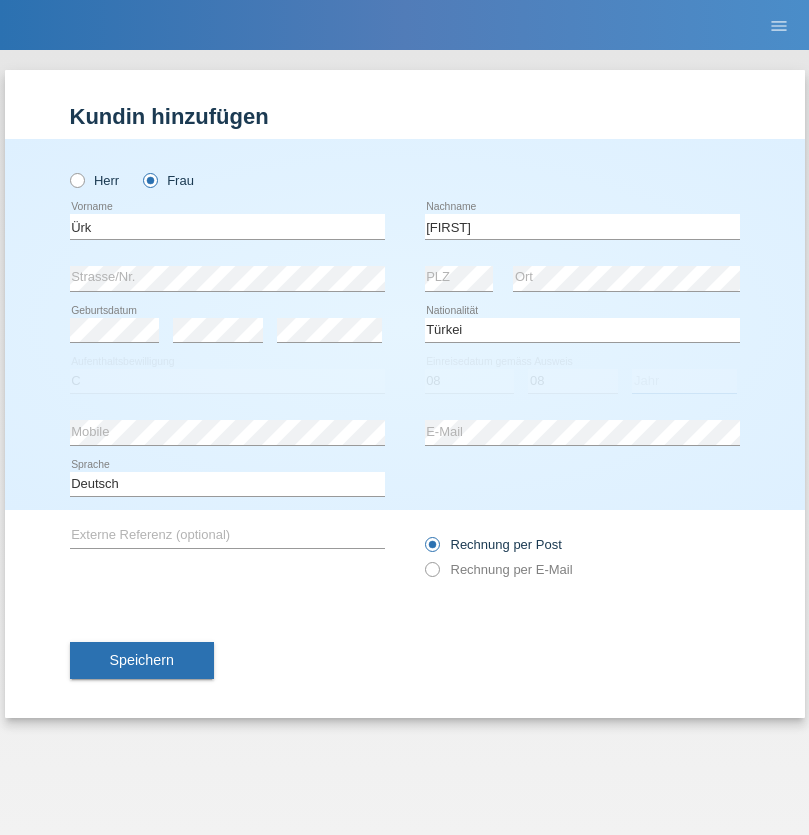 select on "2004" 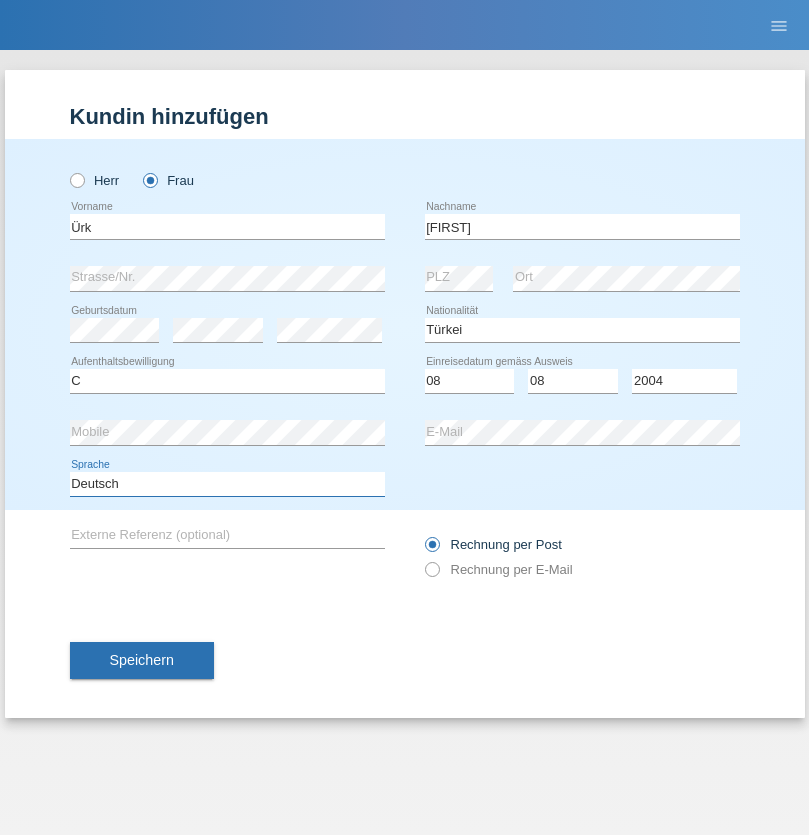 select on "en" 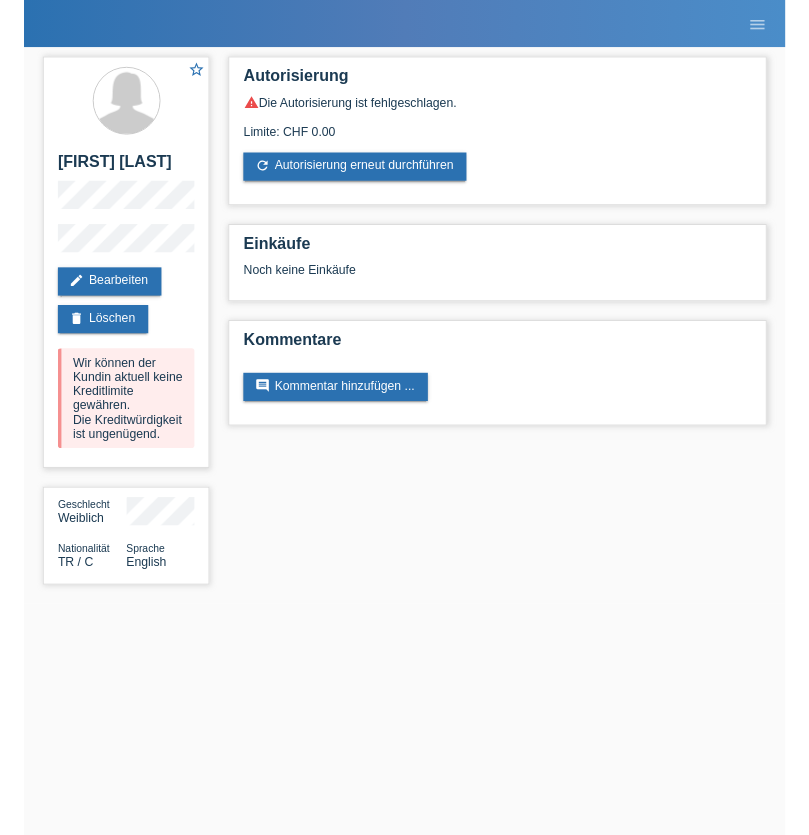 scroll, scrollTop: 0, scrollLeft: 0, axis: both 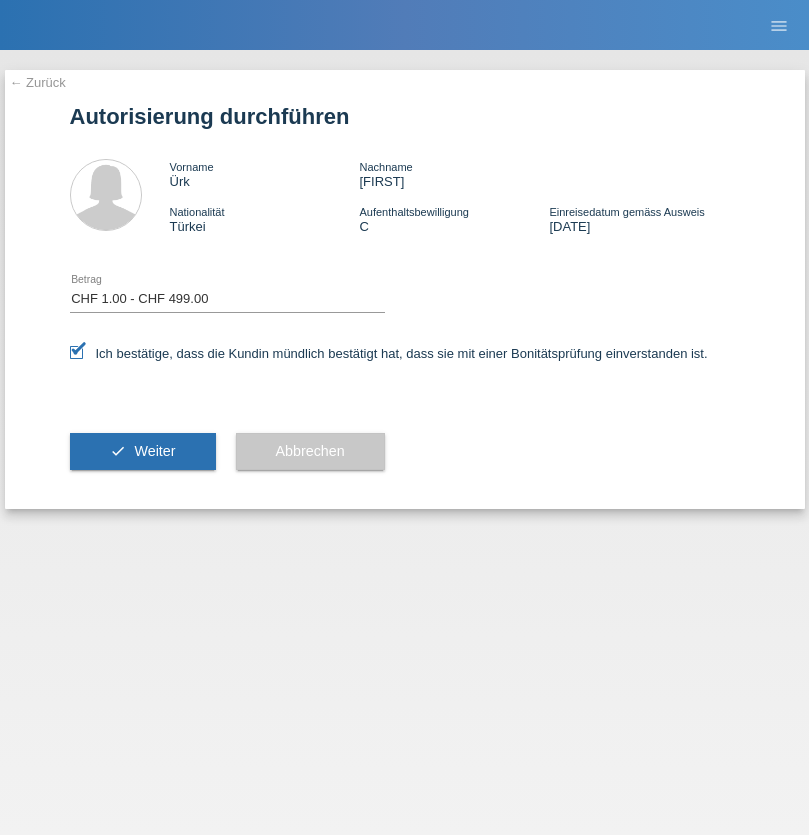 select on "1" 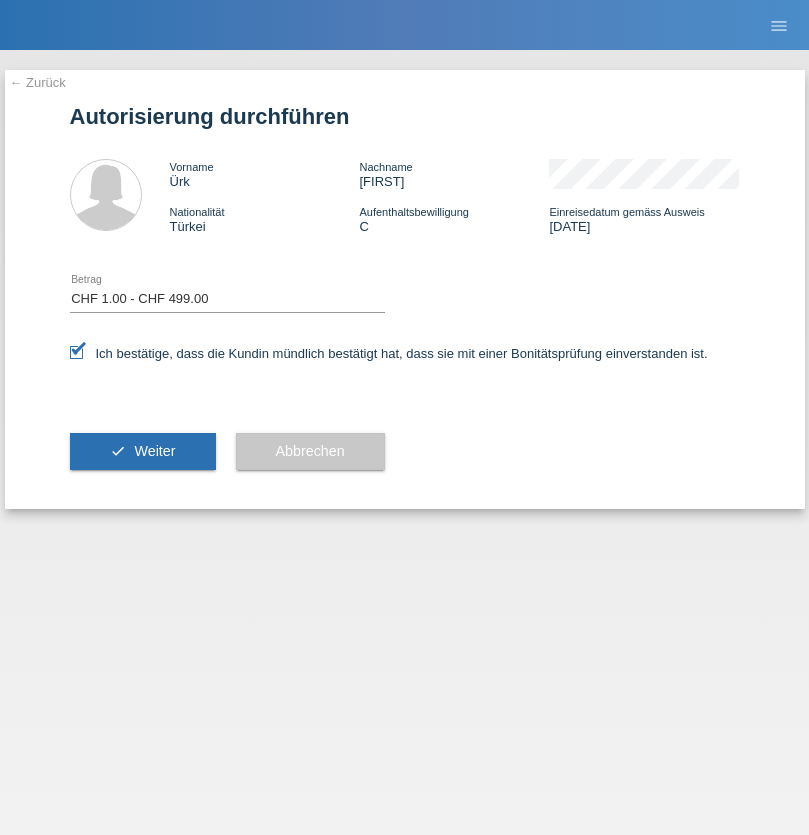 scroll, scrollTop: 0, scrollLeft: 0, axis: both 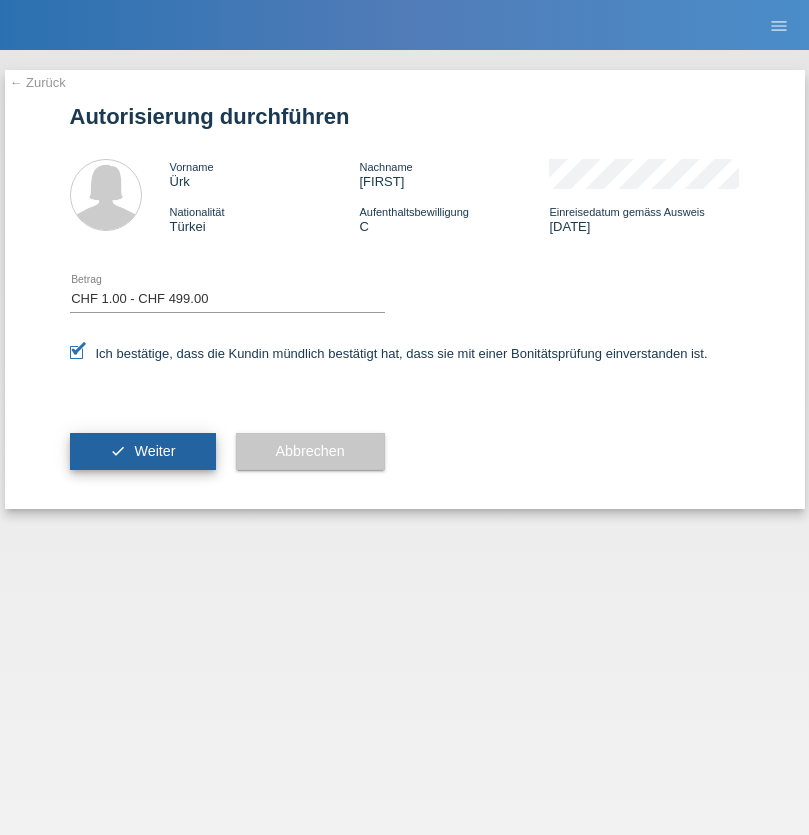 click on "Weiter" at bounding box center (154, 451) 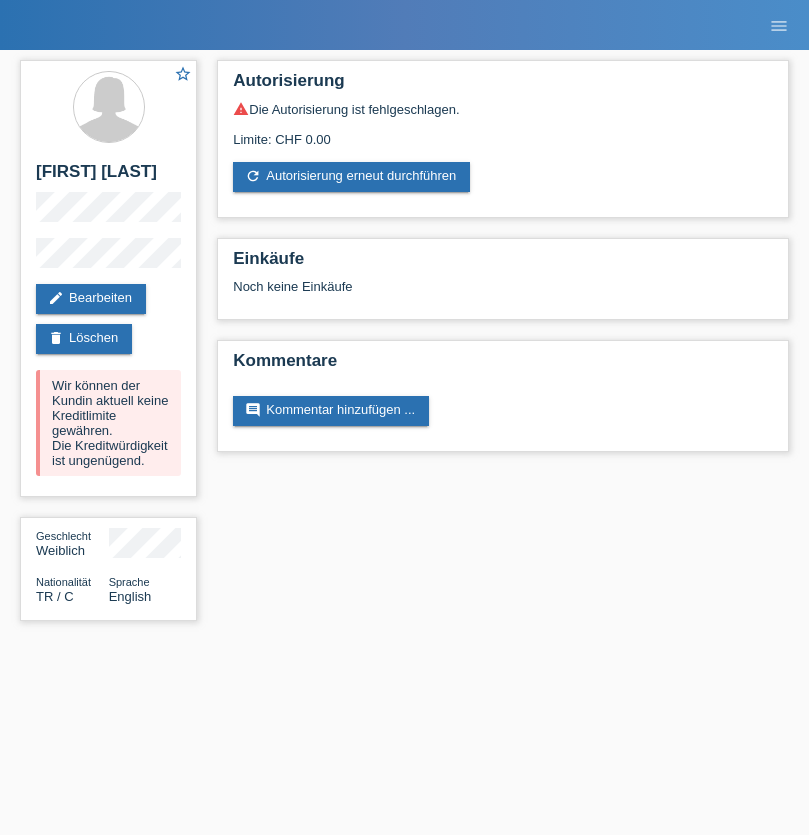scroll, scrollTop: 0, scrollLeft: 0, axis: both 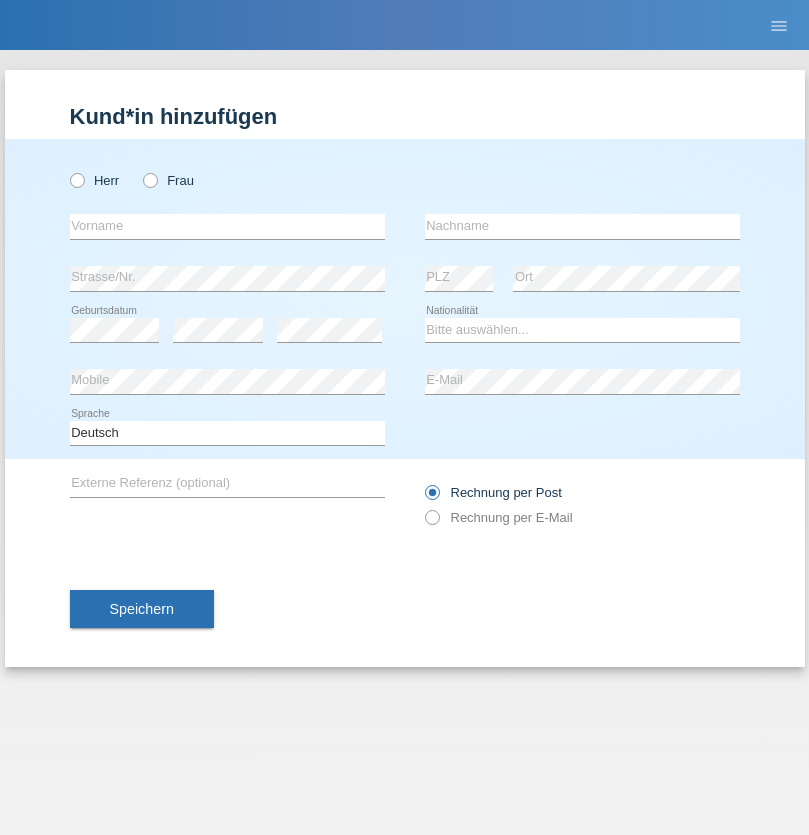 radio on "true" 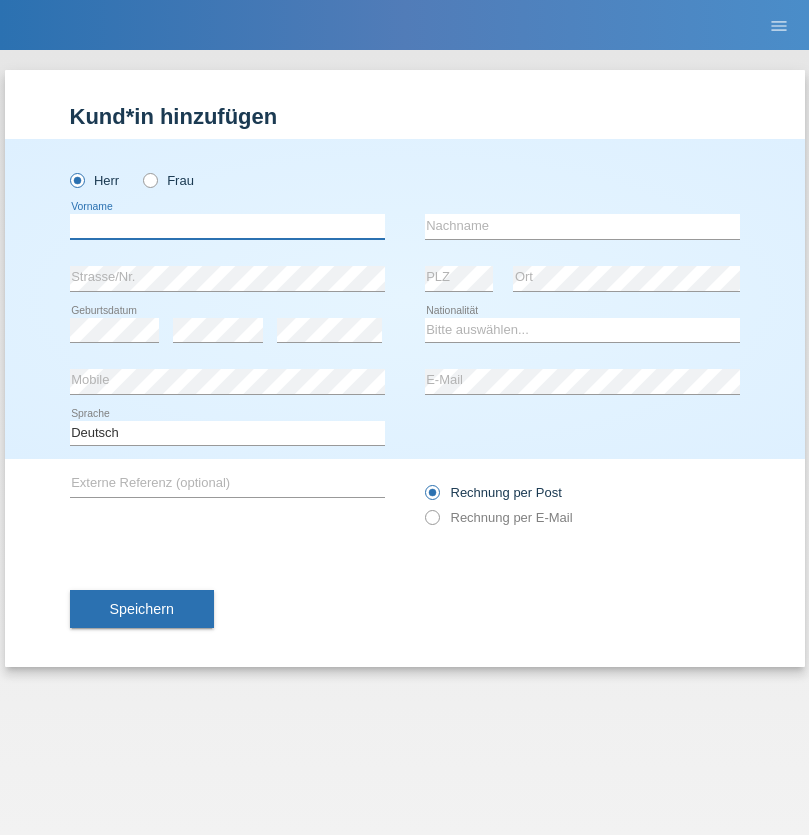 click at bounding box center [227, 226] 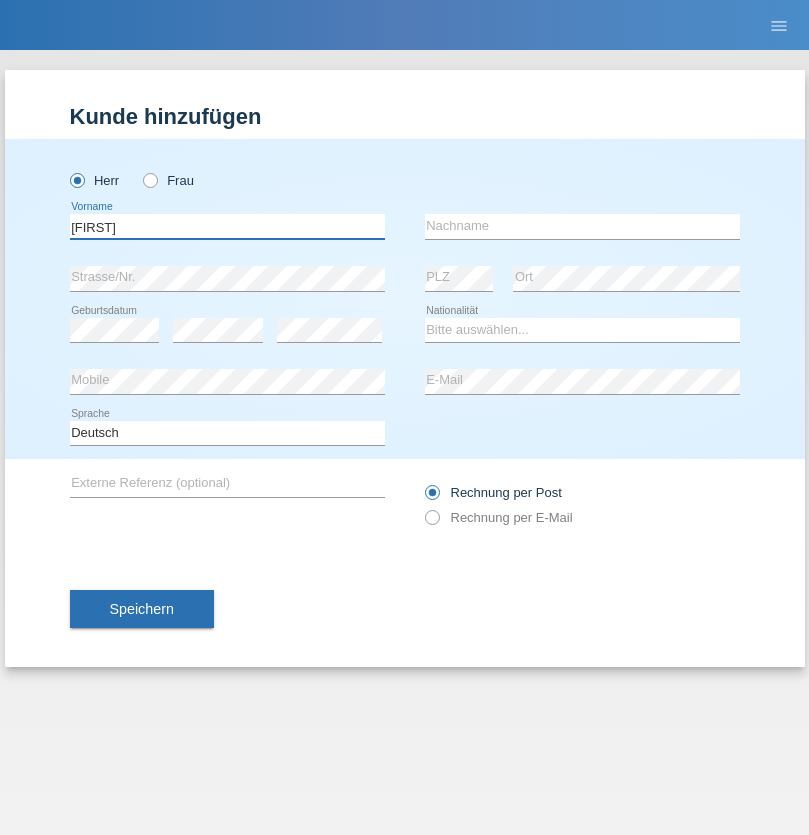 type on "[FIRST]" 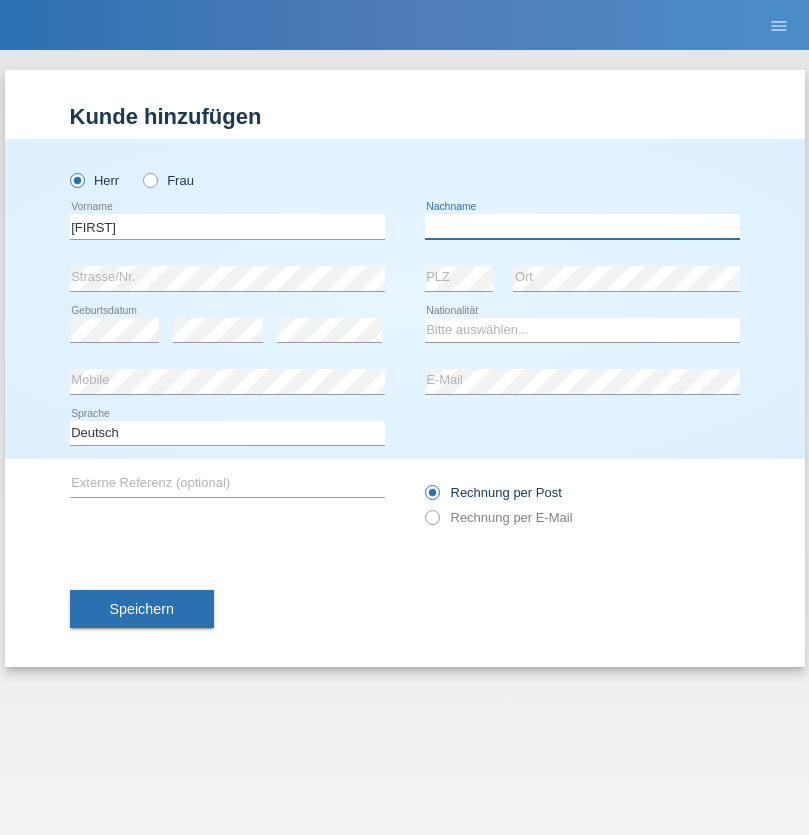 click at bounding box center [582, 226] 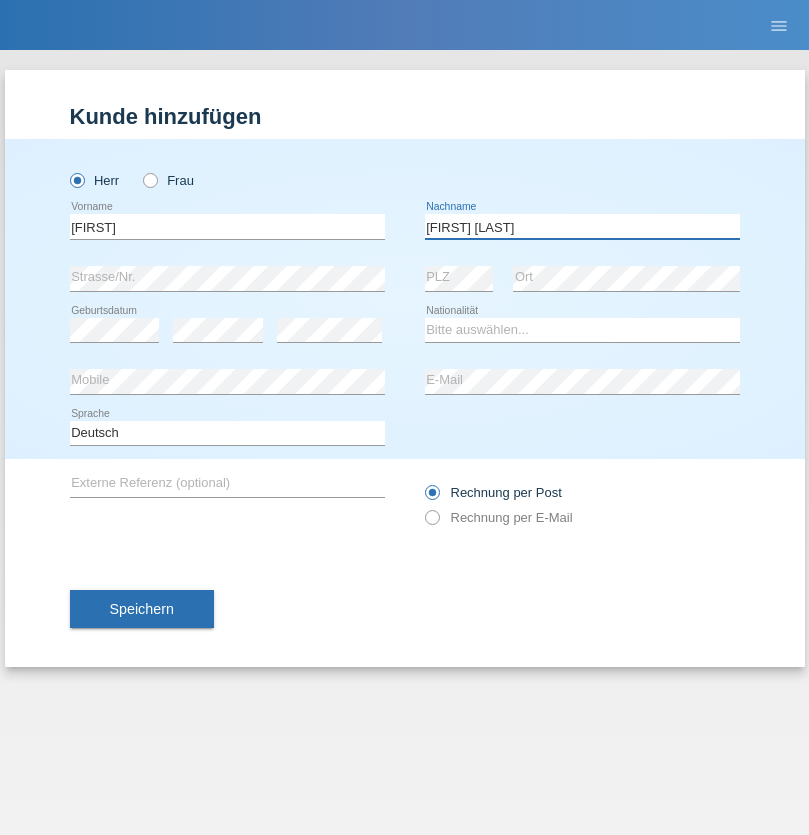 type on "[FIRST] [LAST]" 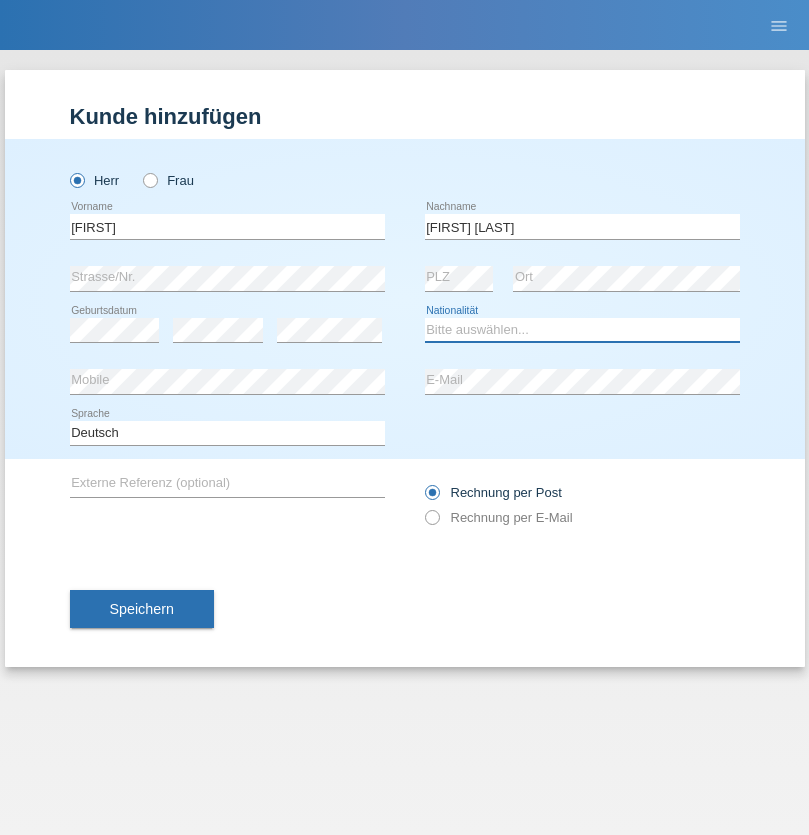 select on "PT" 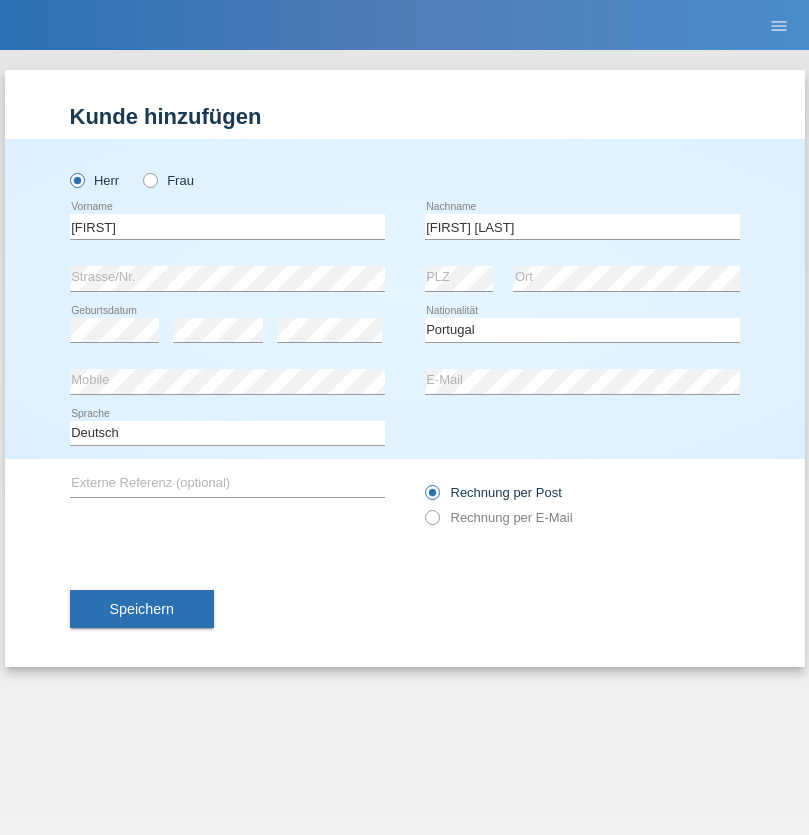 select on "C" 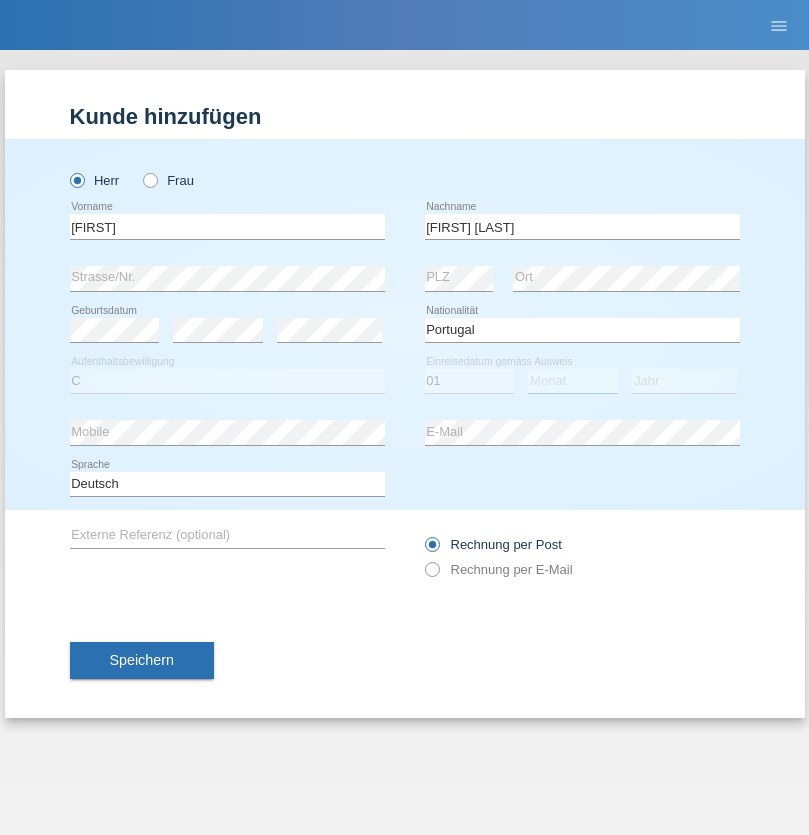 select on "03" 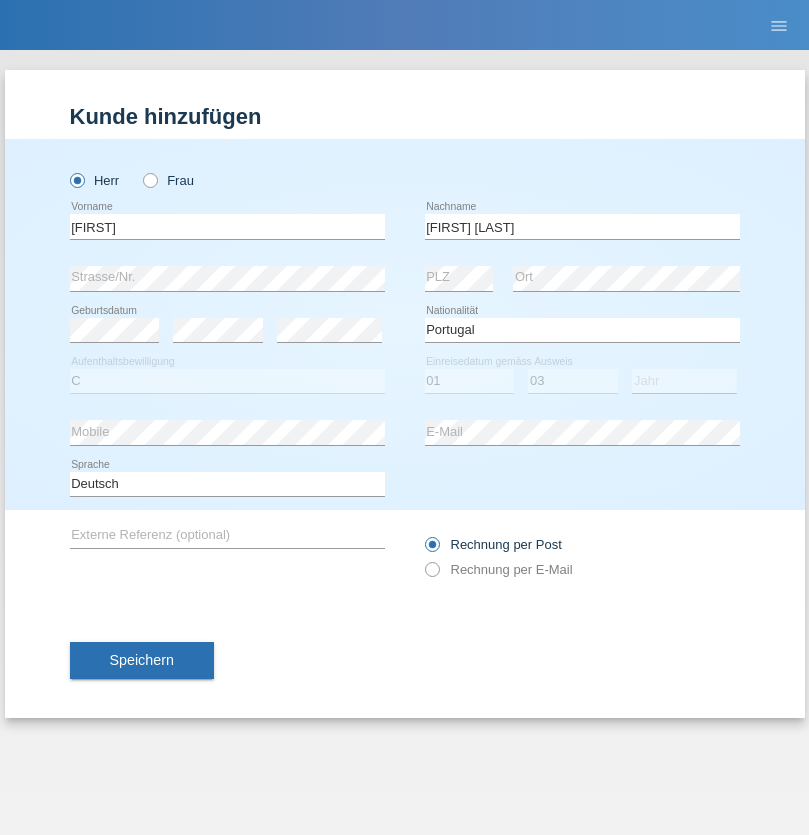 select on "2000" 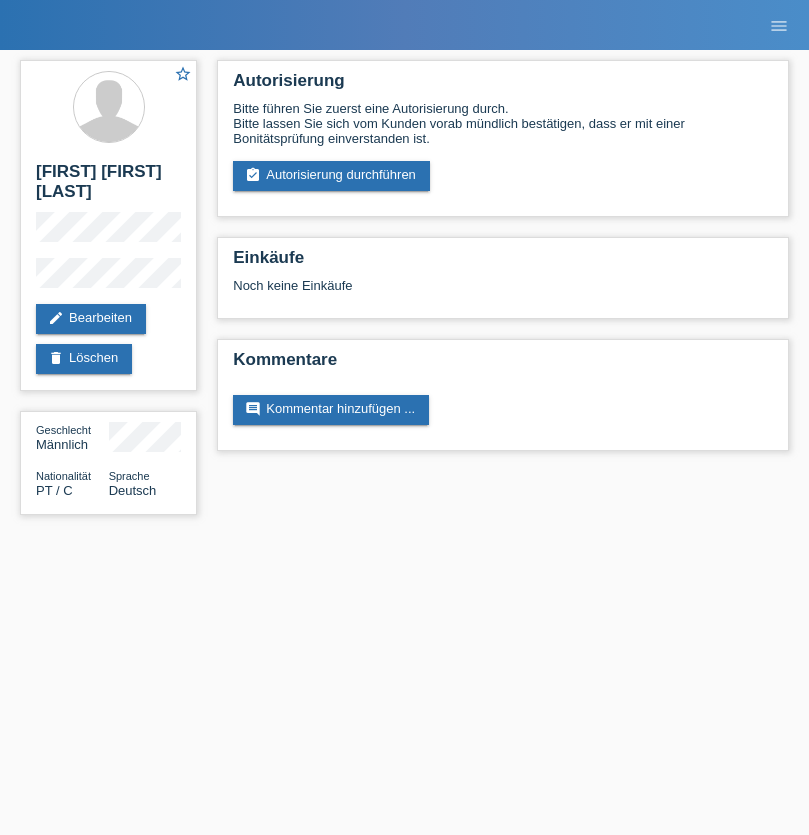 scroll, scrollTop: 0, scrollLeft: 0, axis: both 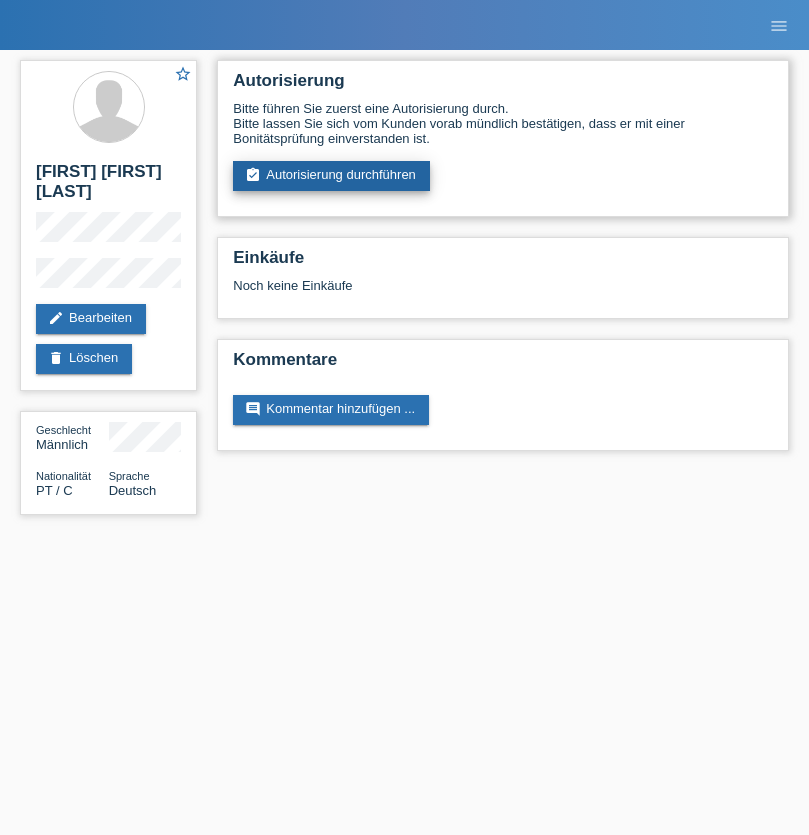 click on "assignment_turned_in  Autorisierung durchführen" at bounding box center [331, 176] 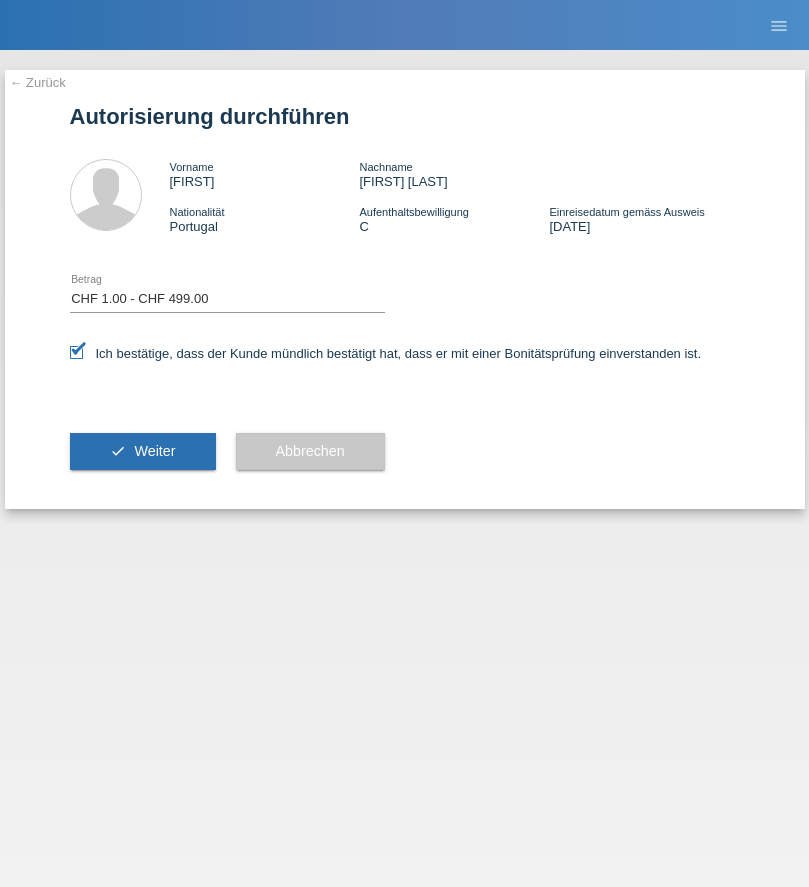 select on "1" 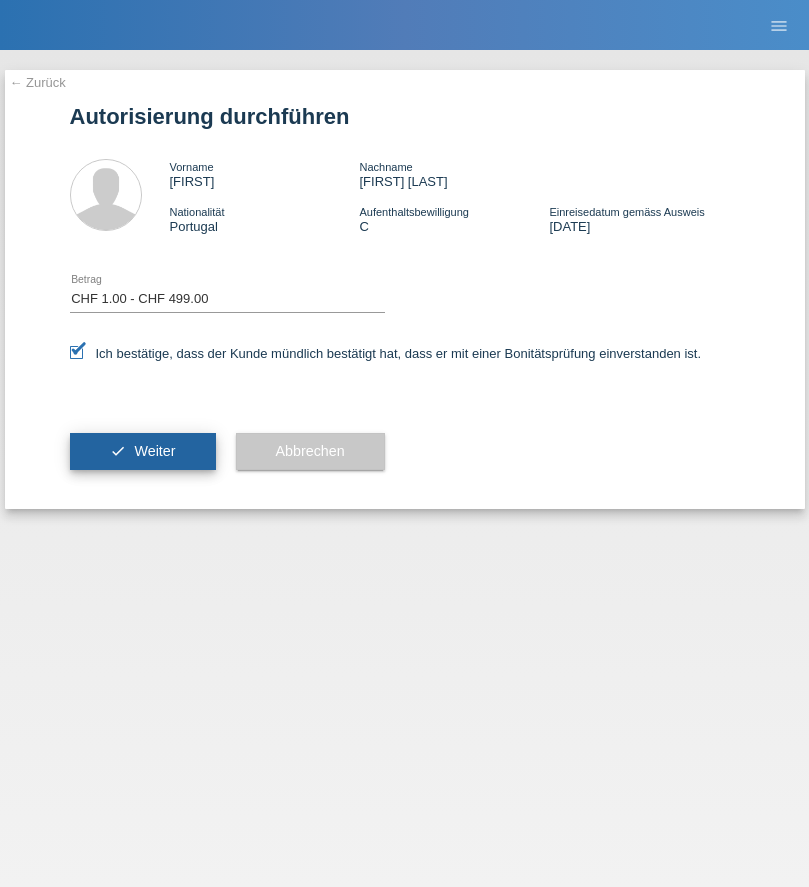 click on "Weiter" at bounding box center (154, 451) 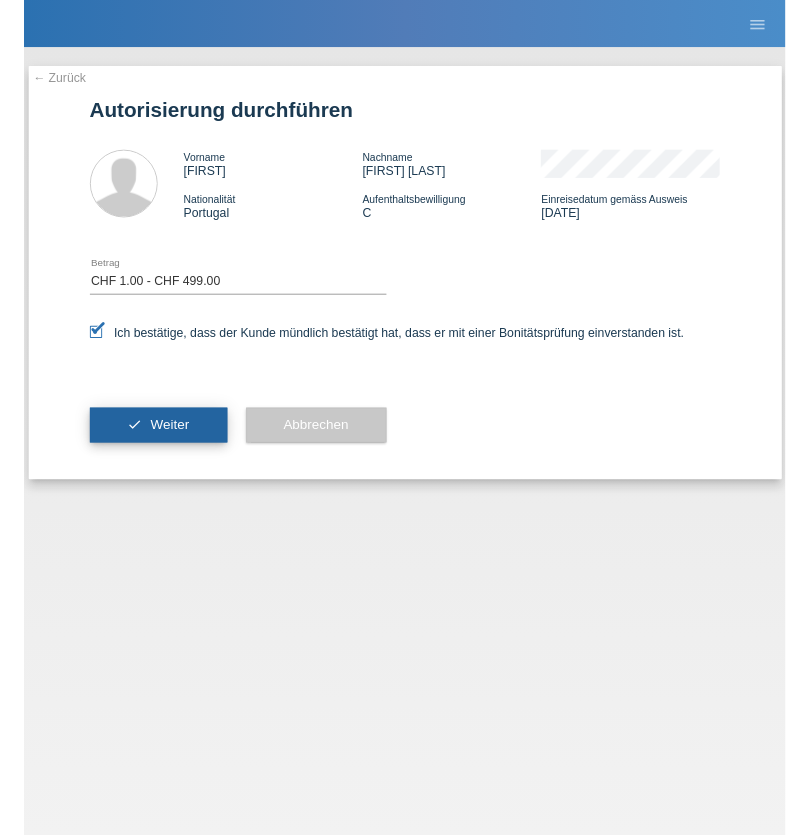 scroll, scrollTop: 0, scrollLeft: 0, axis: both 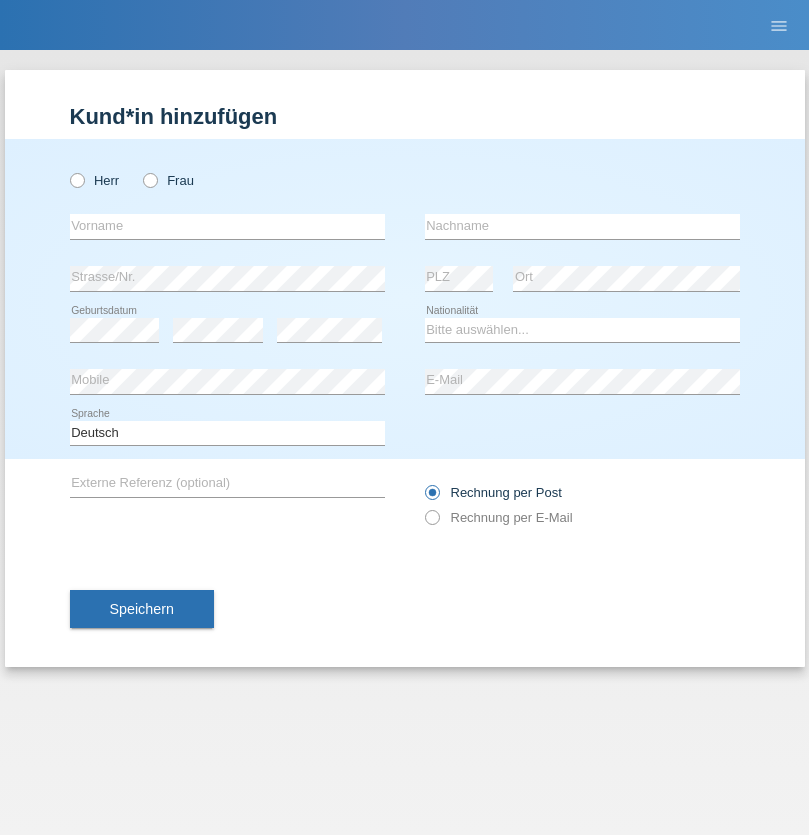 radio on "true" 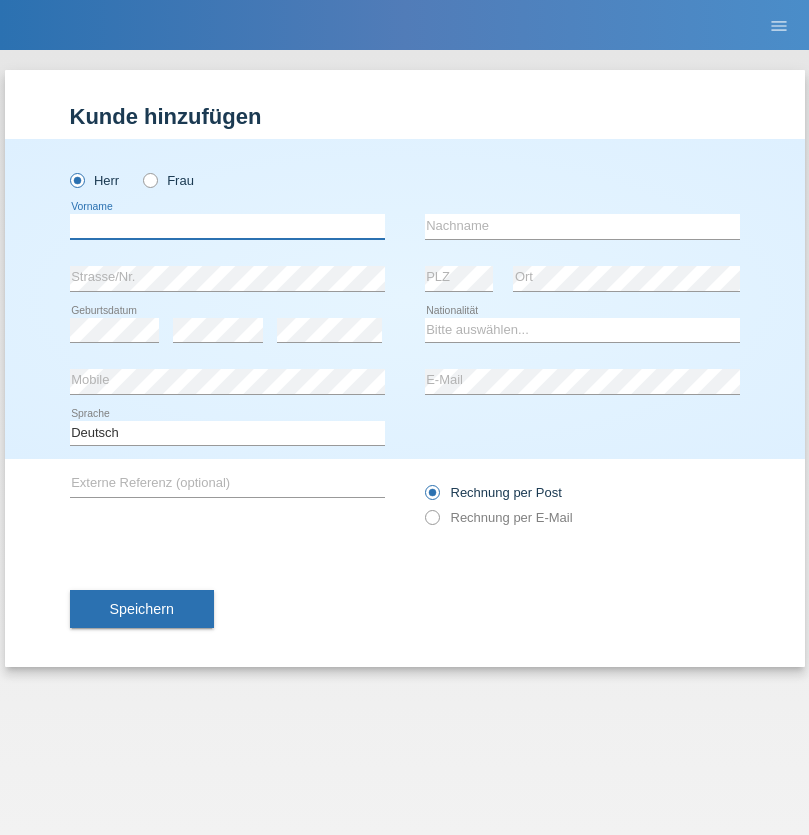 click at bounding box center [227, 226] 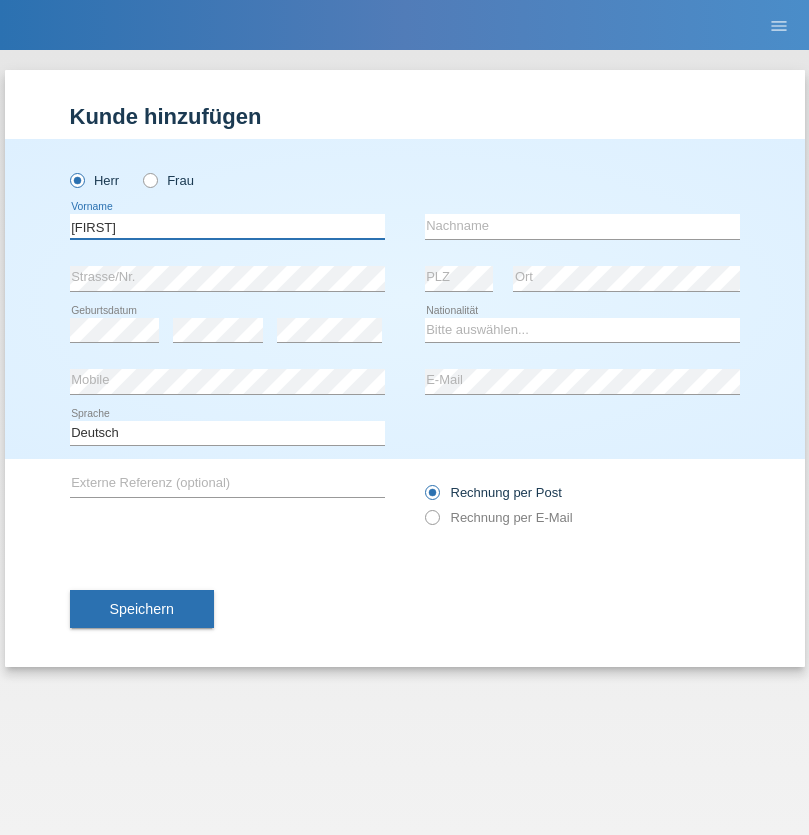 type on "Dominik" 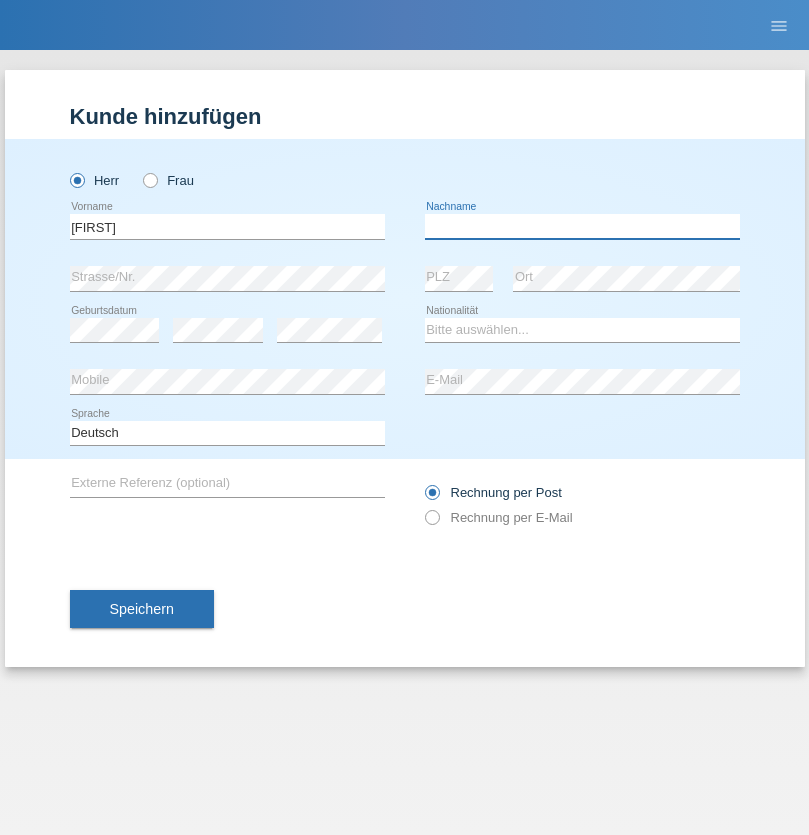 click at bounding box center [582, 226] 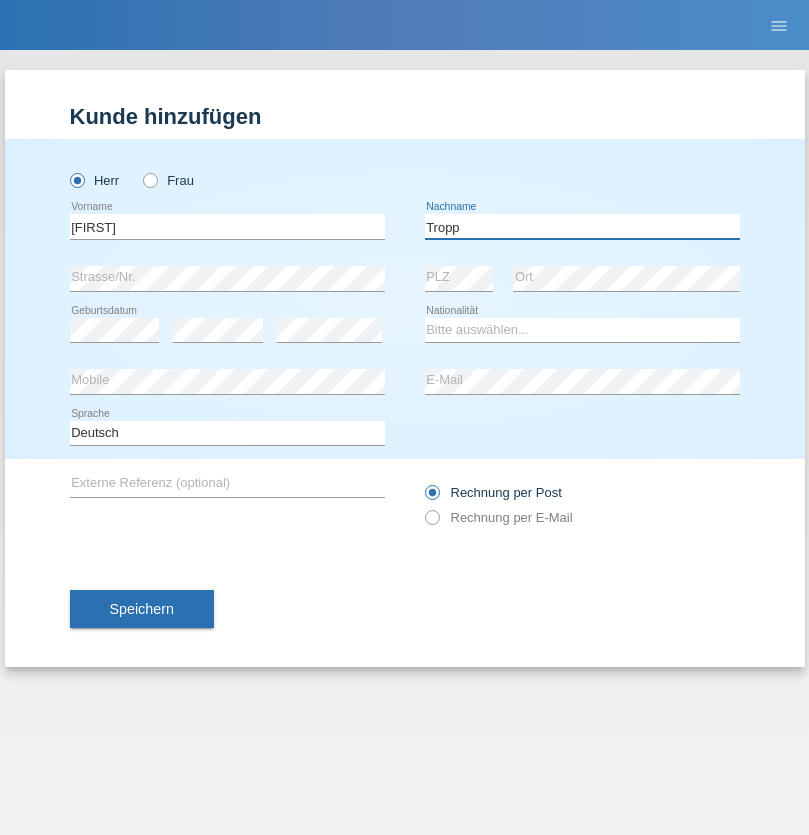 type on "Tropp" 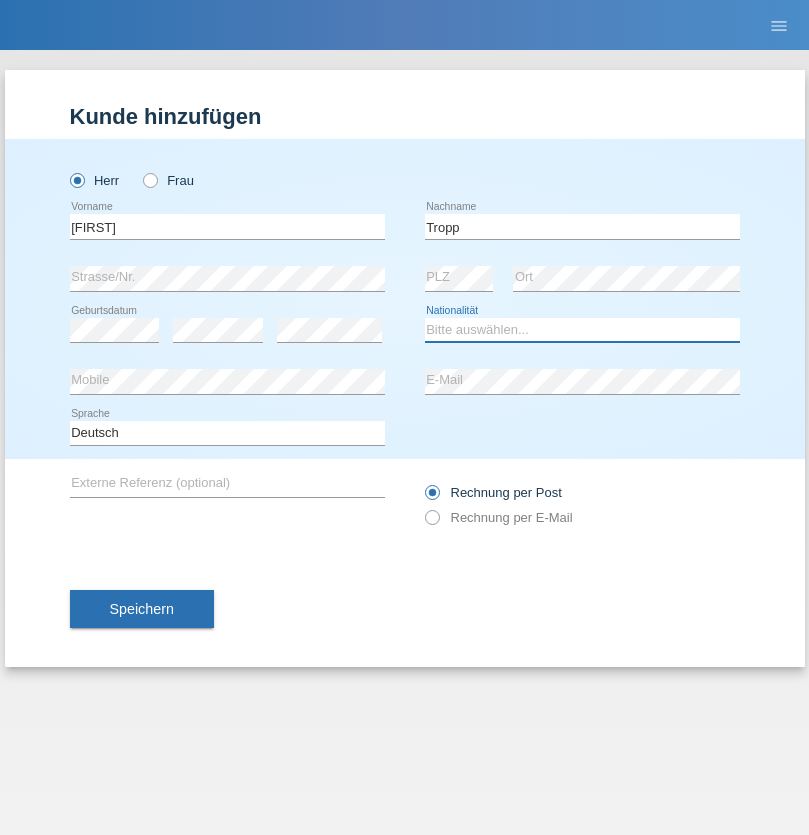 select on "SK" 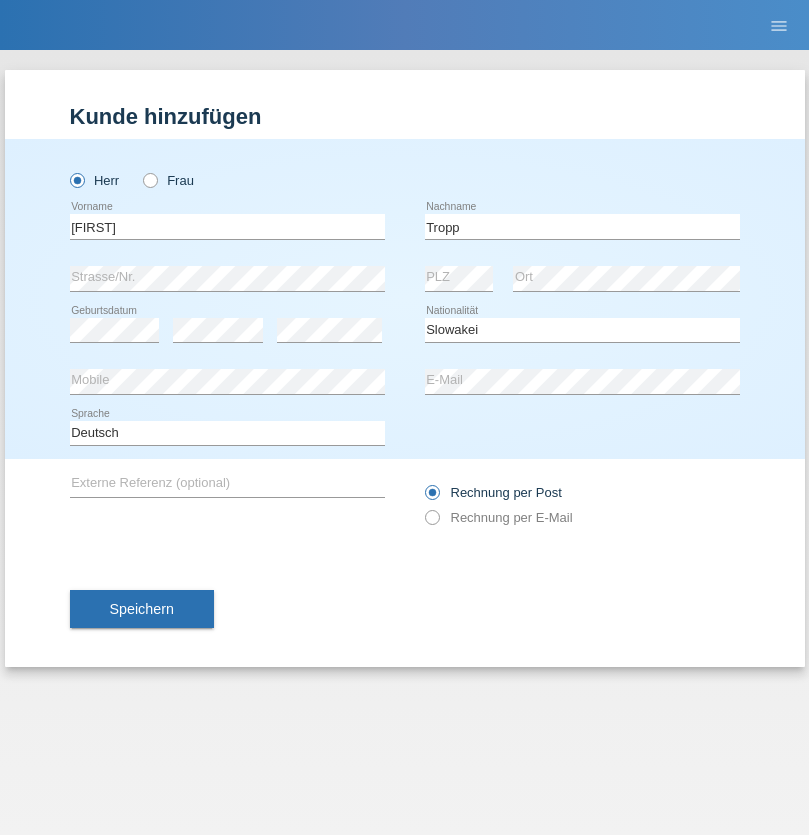 select on "C" 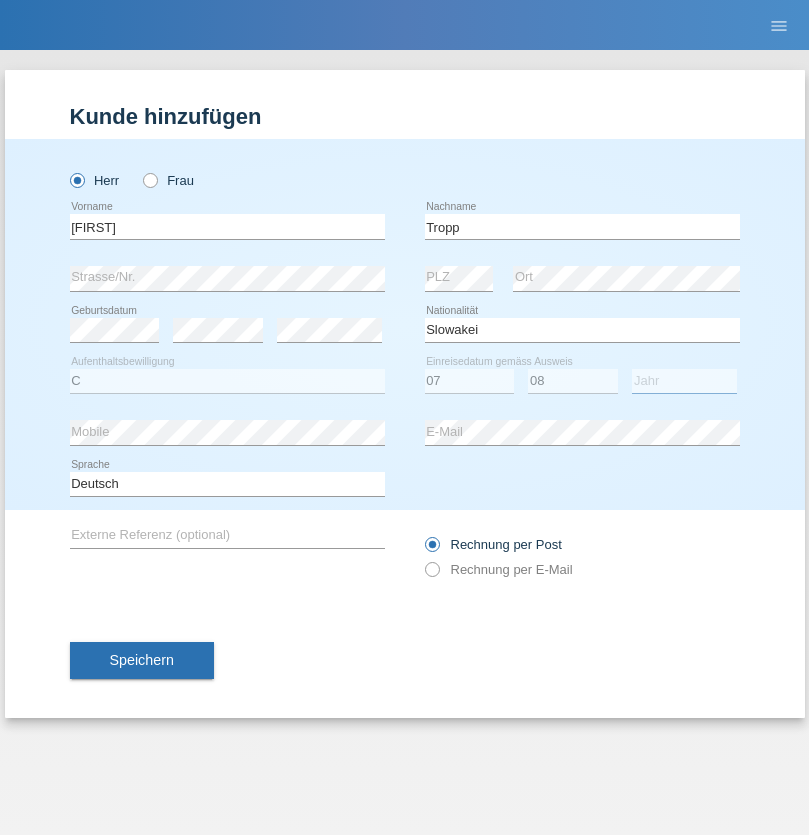select on "2021" 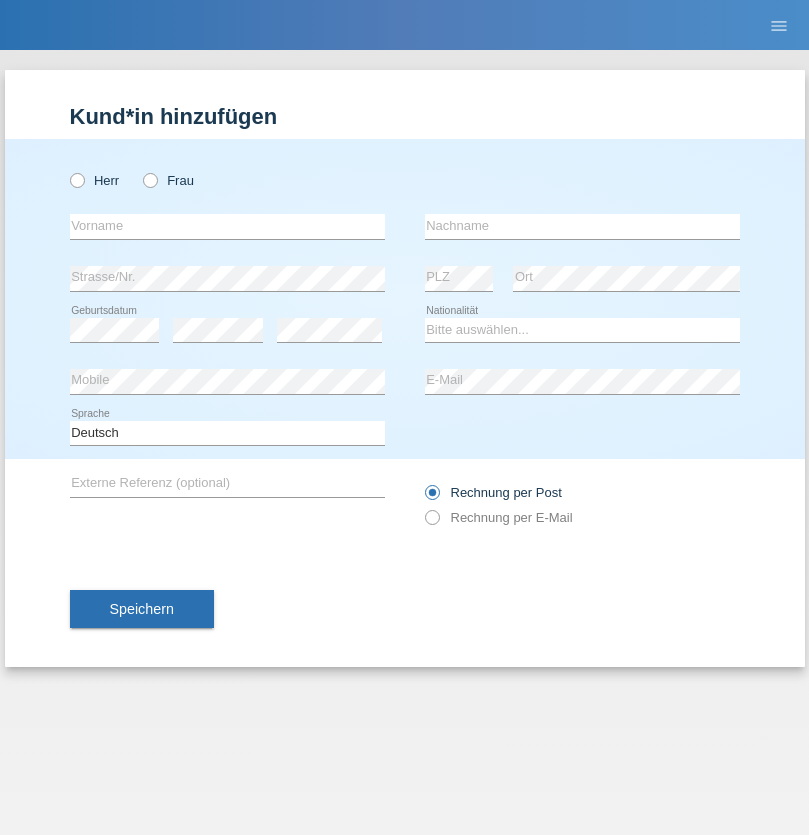 scroll, scrollTop: 0, scrollLeft: 0, axis: both 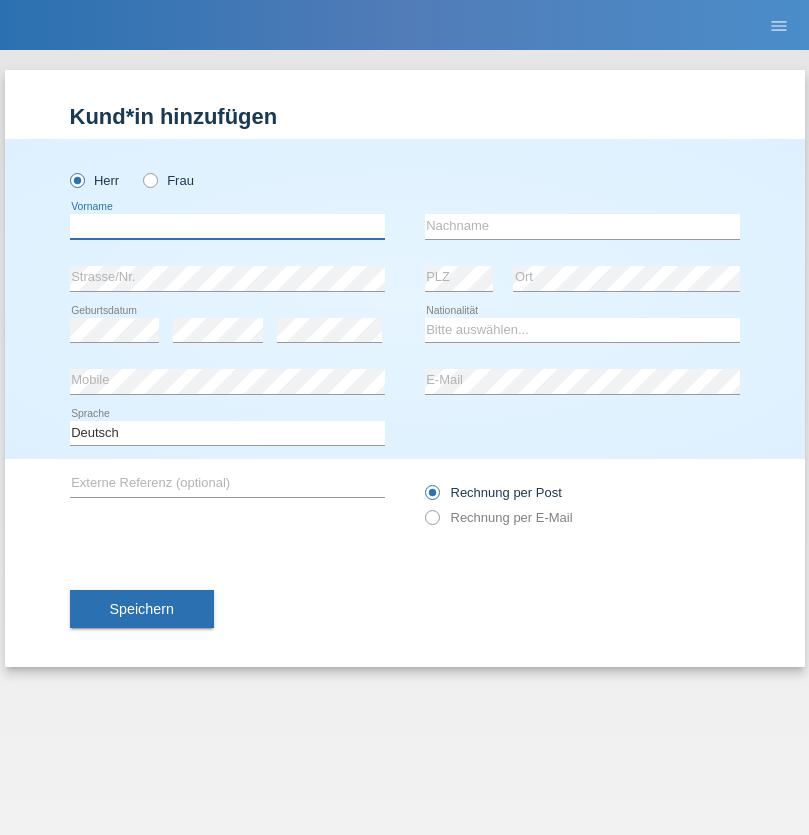 click at bounding box center (227, 226) 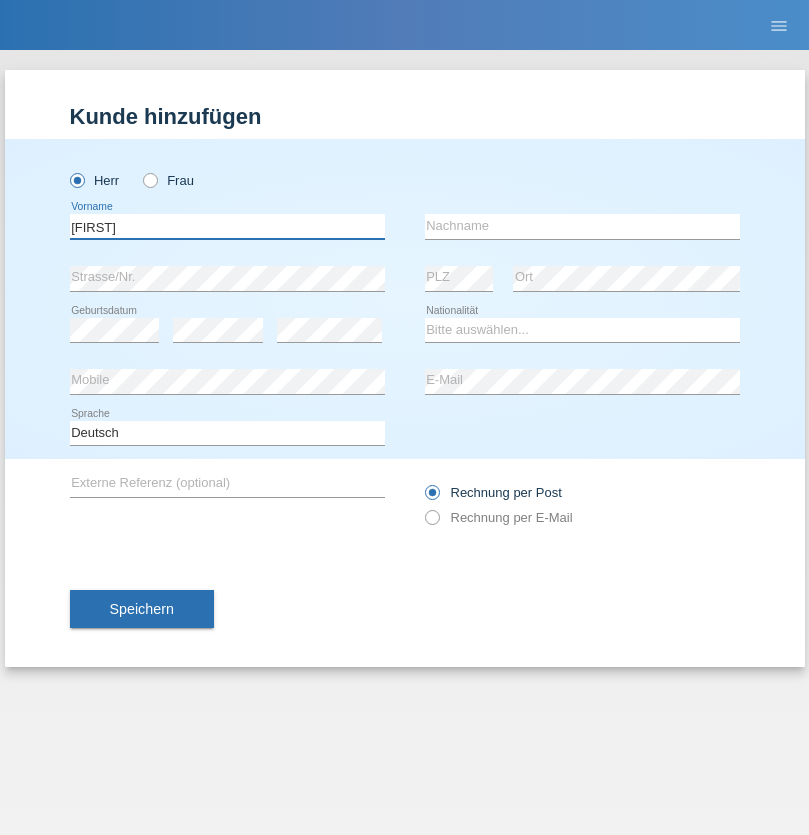 type on "Dirk" 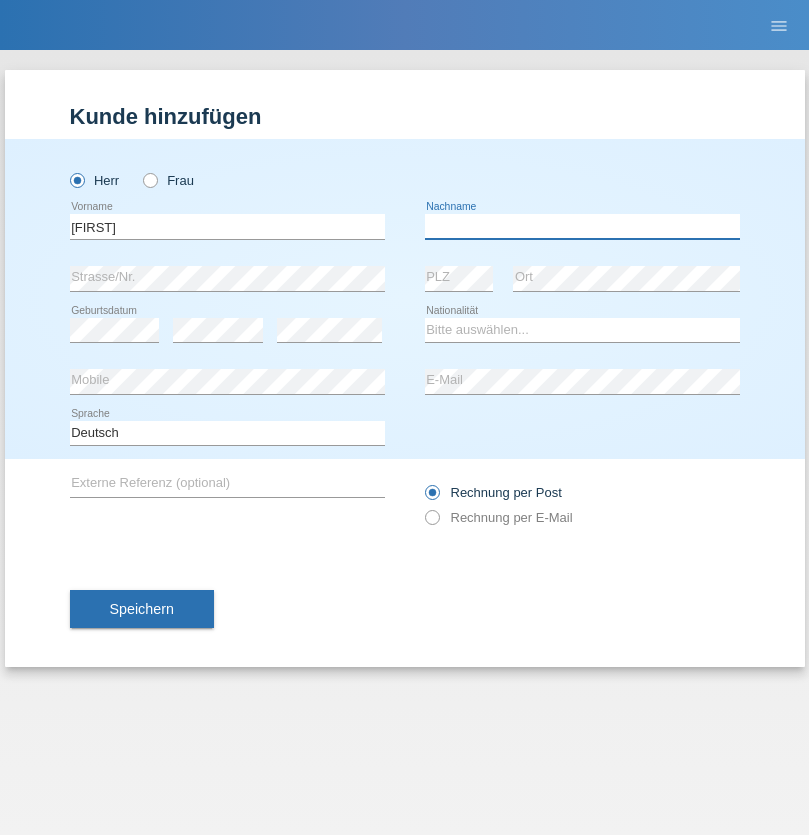 click at bounding box center (582, 226) 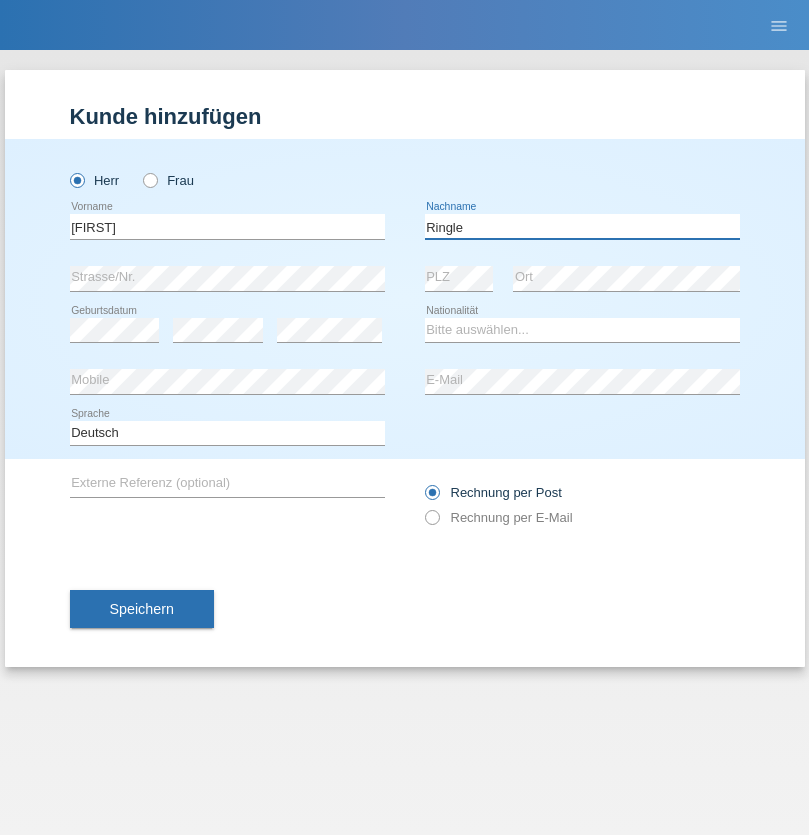 type on "Ringle" 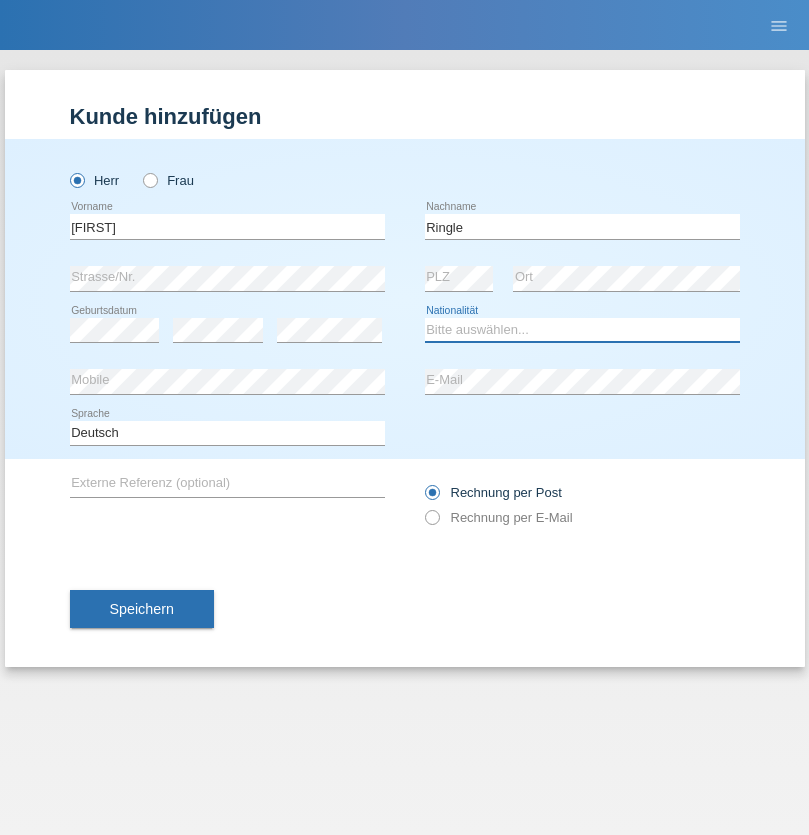 select on "DE" 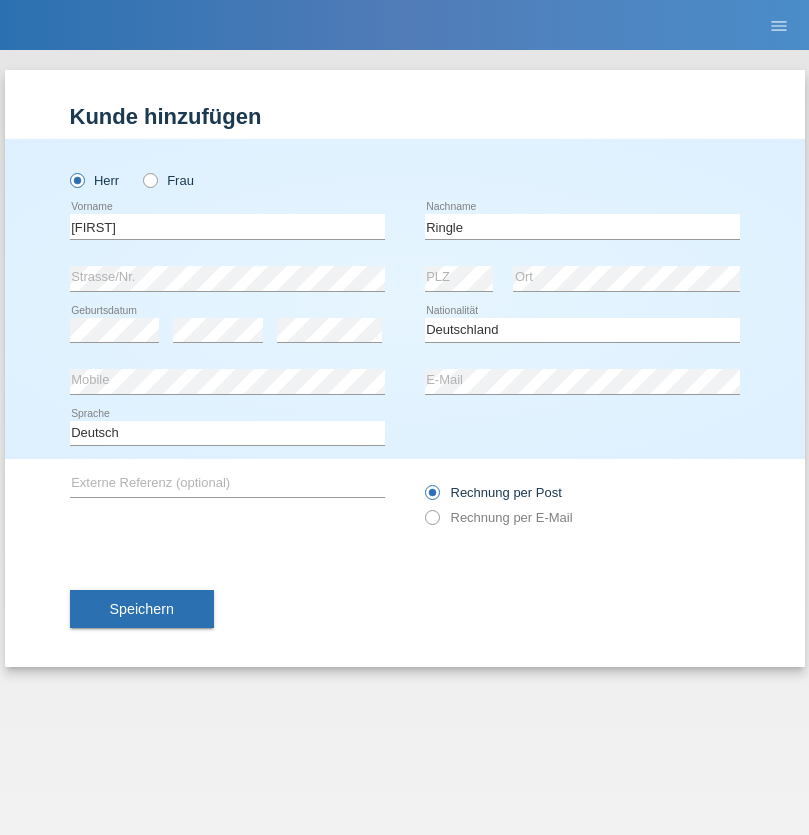 select on "C" 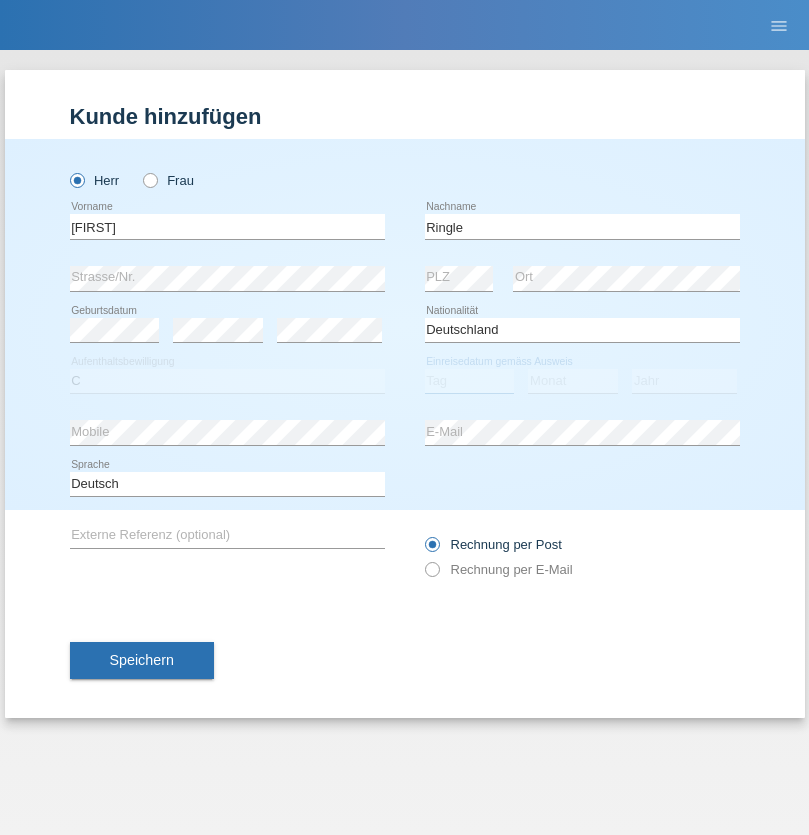 select on "06" 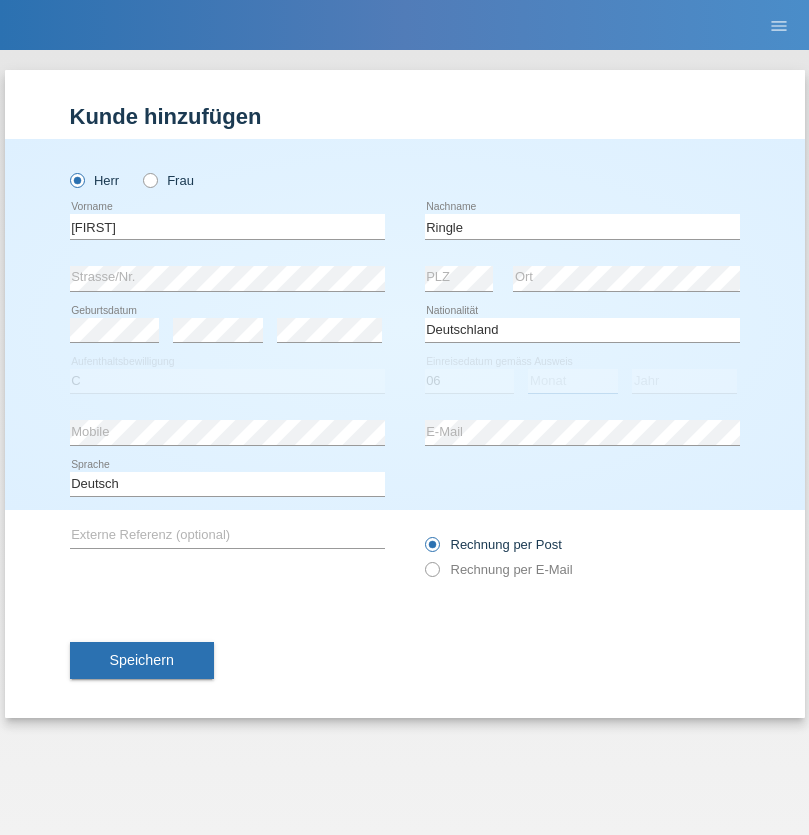 select on "01" 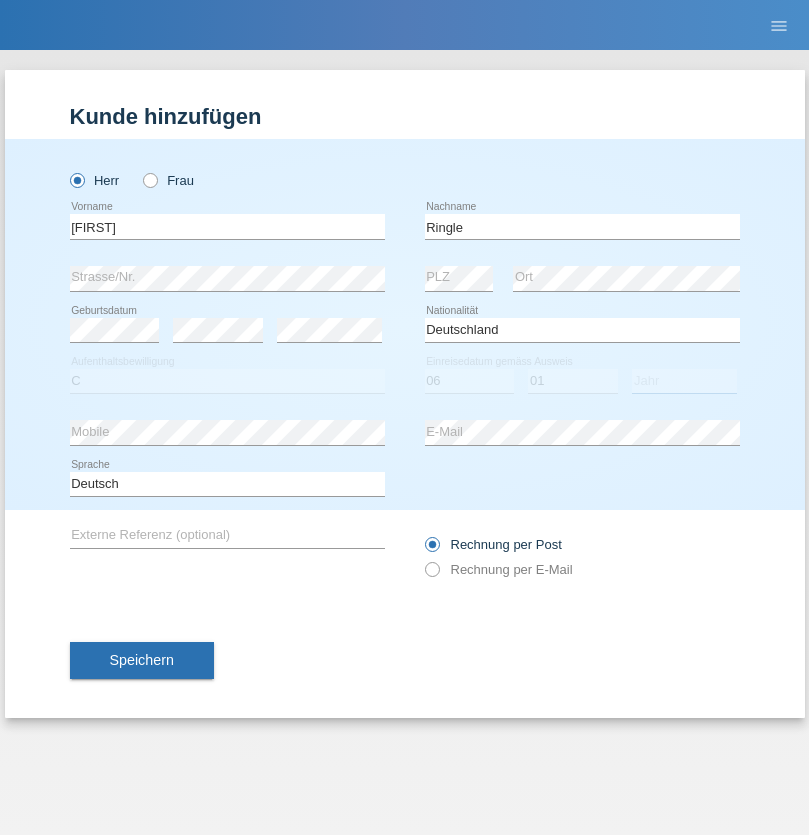 select on "2021" 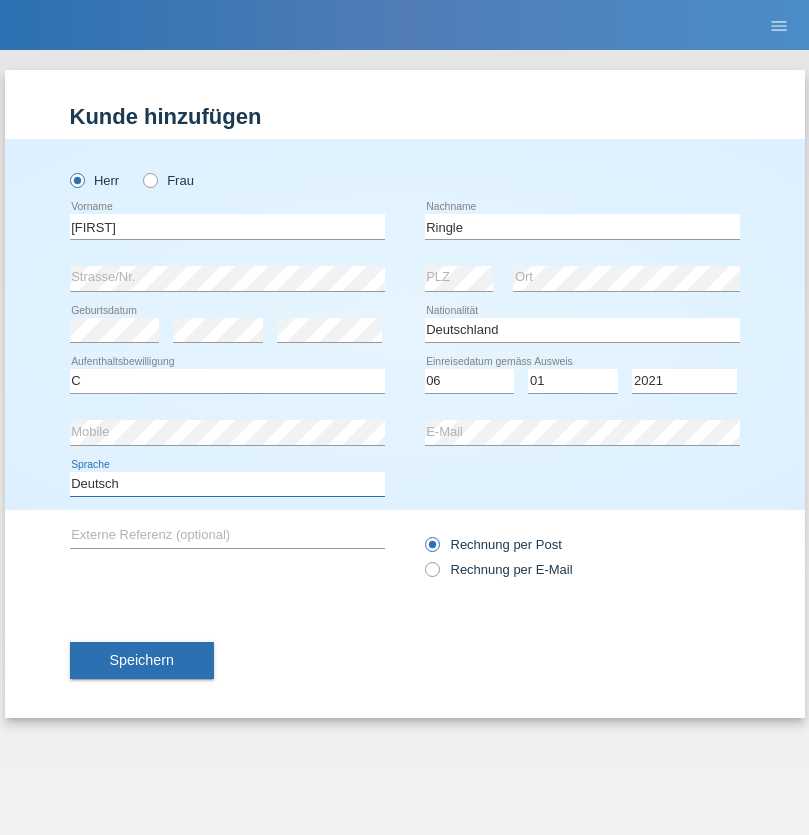 select on "en" 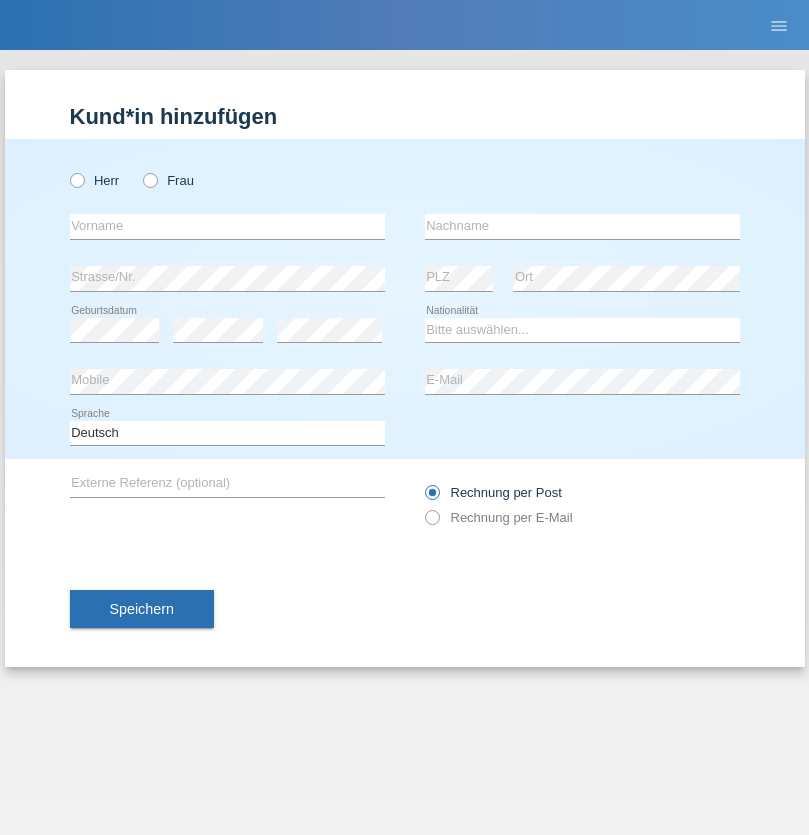 scroll, scrollTop: 0, scrollLeft: 0, axis: both 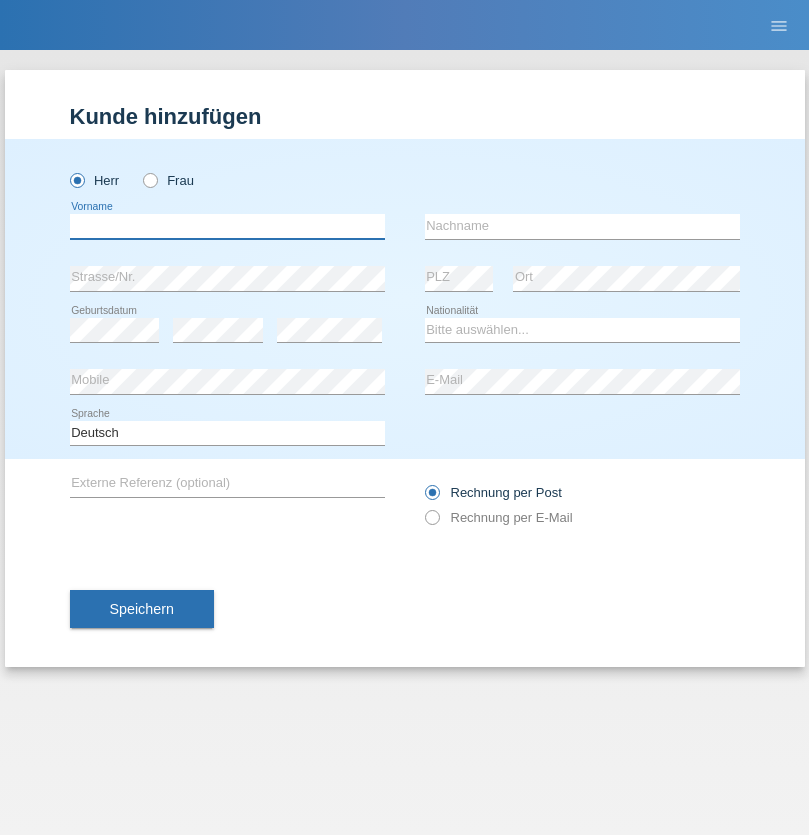 click at bounding box center [227, 226] 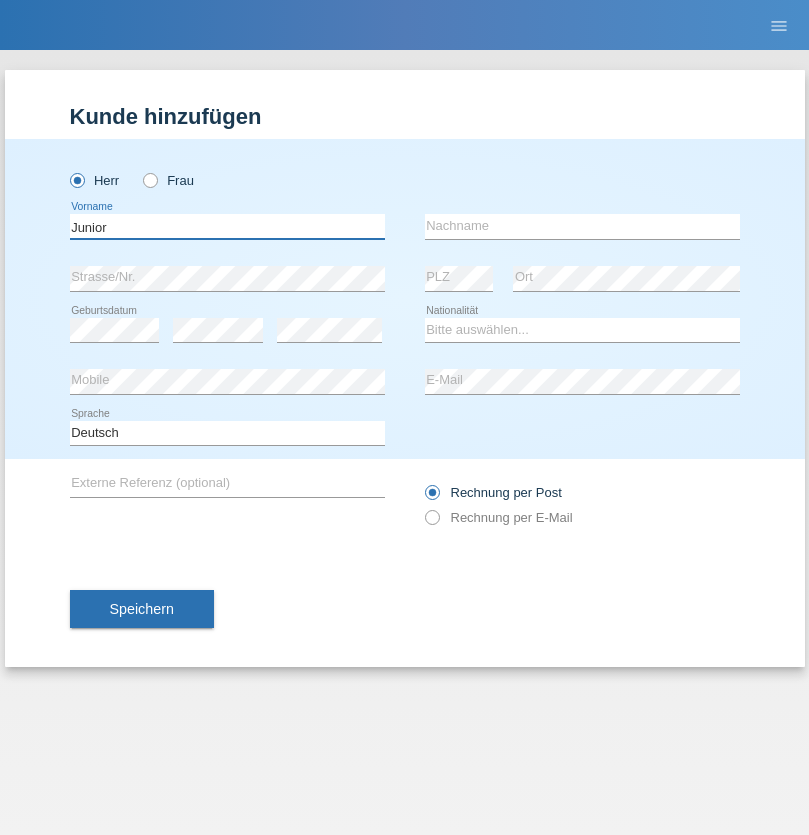 type on "Junior" 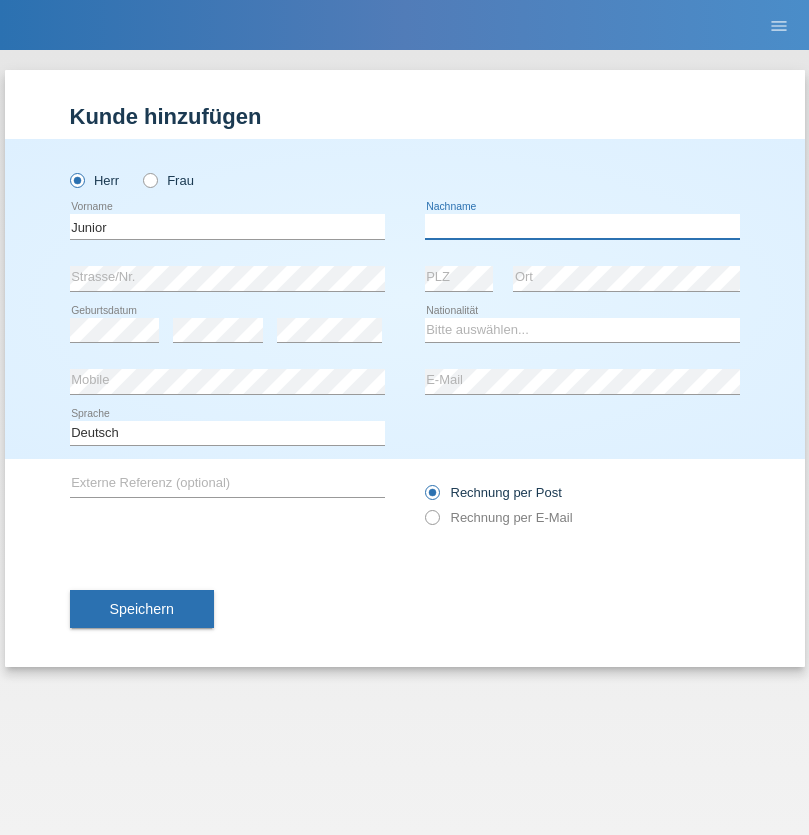 click at bounding box center (582, 226) 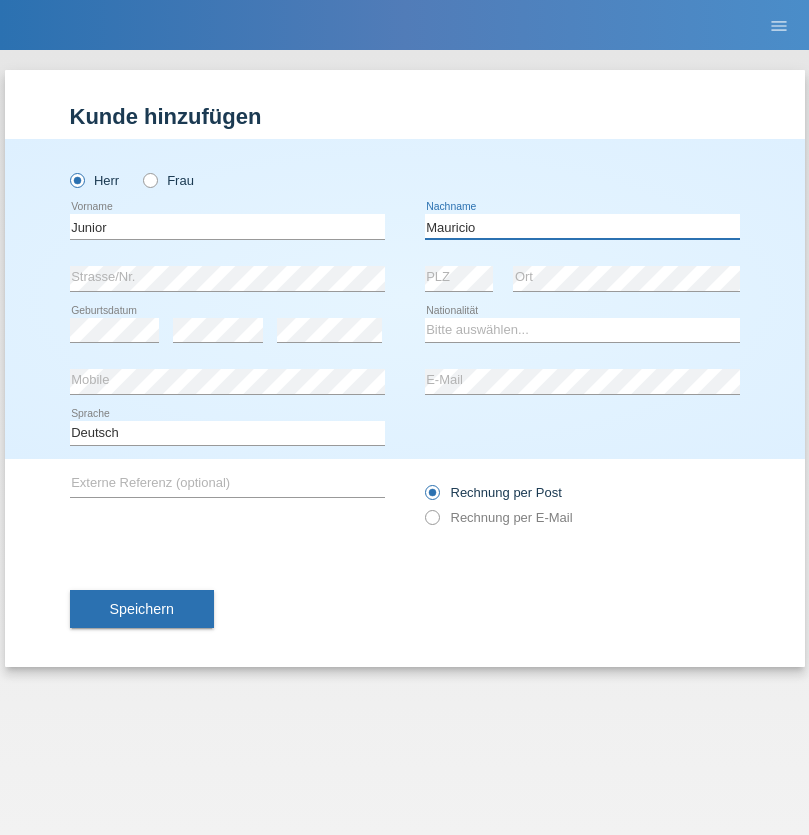 type on "Mauricio" 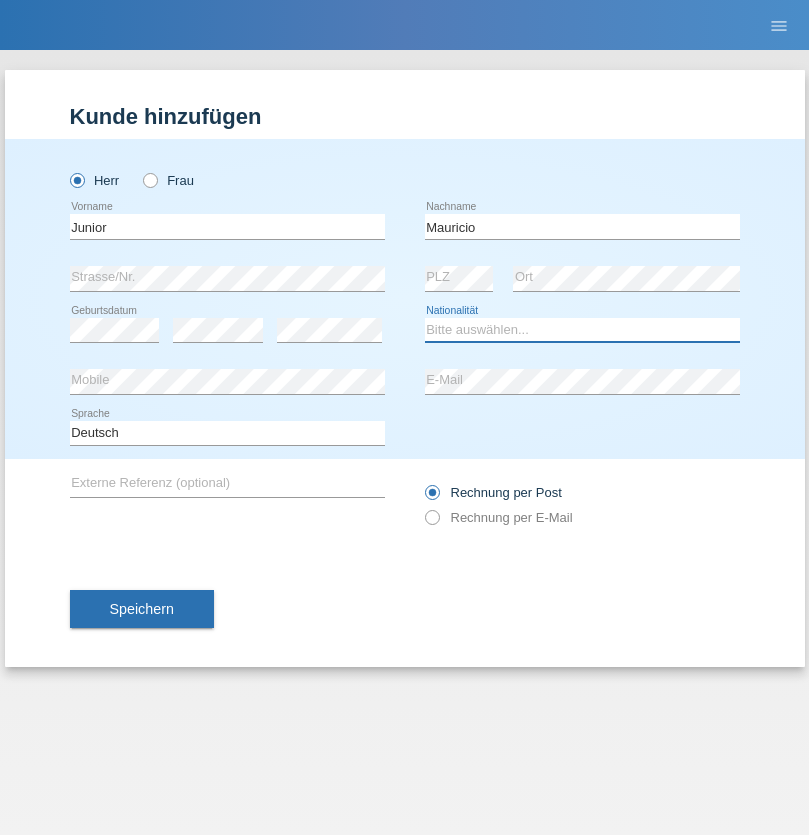 select on "CH" 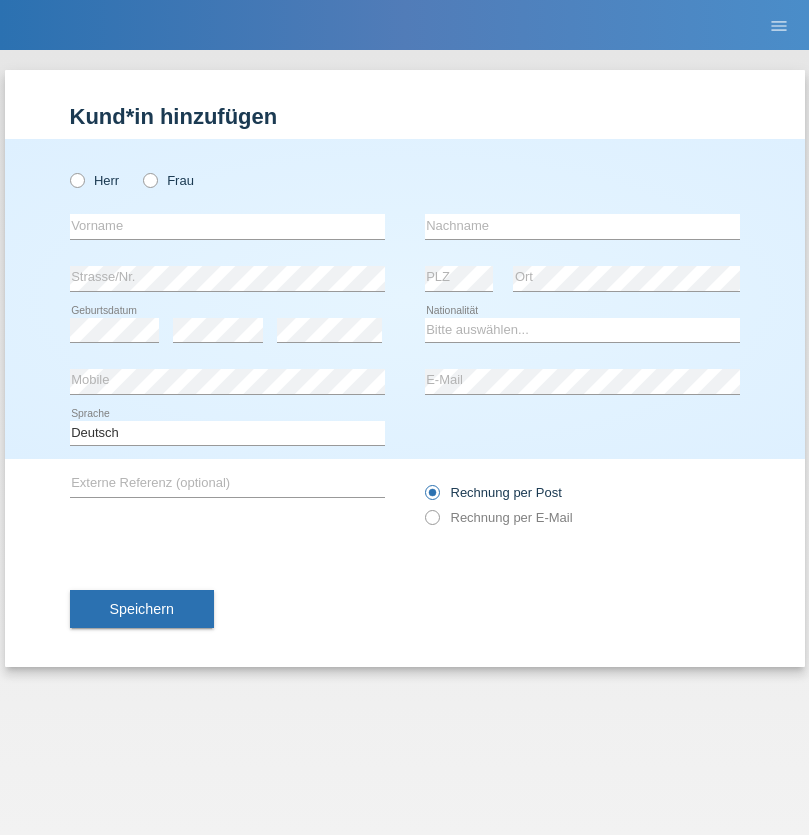 scroll, scrollTop: 0, scrollLeft: 0, axis: both 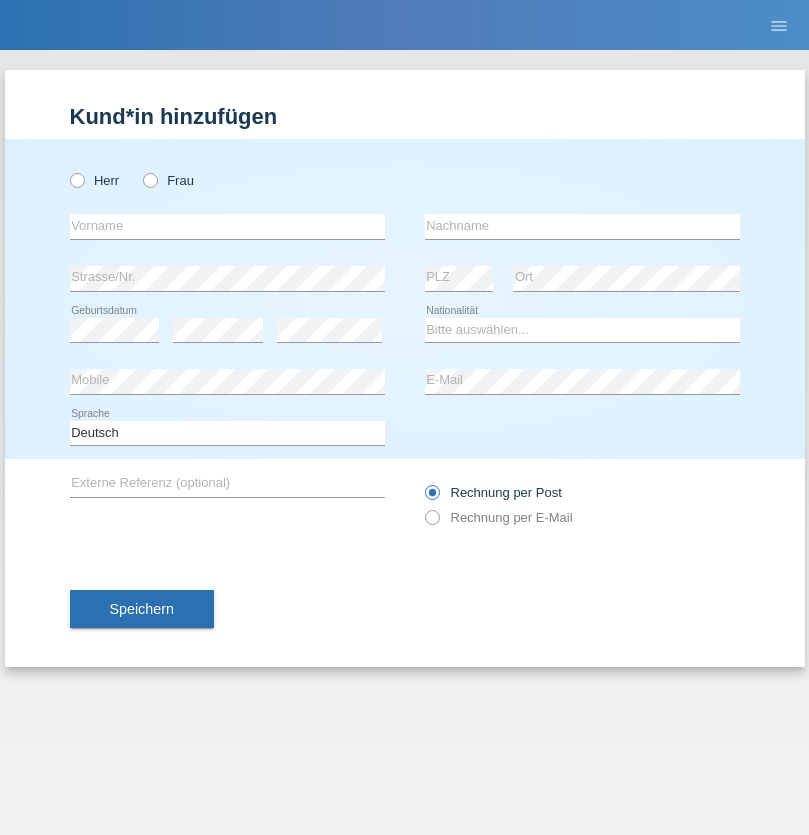 radio on "true" 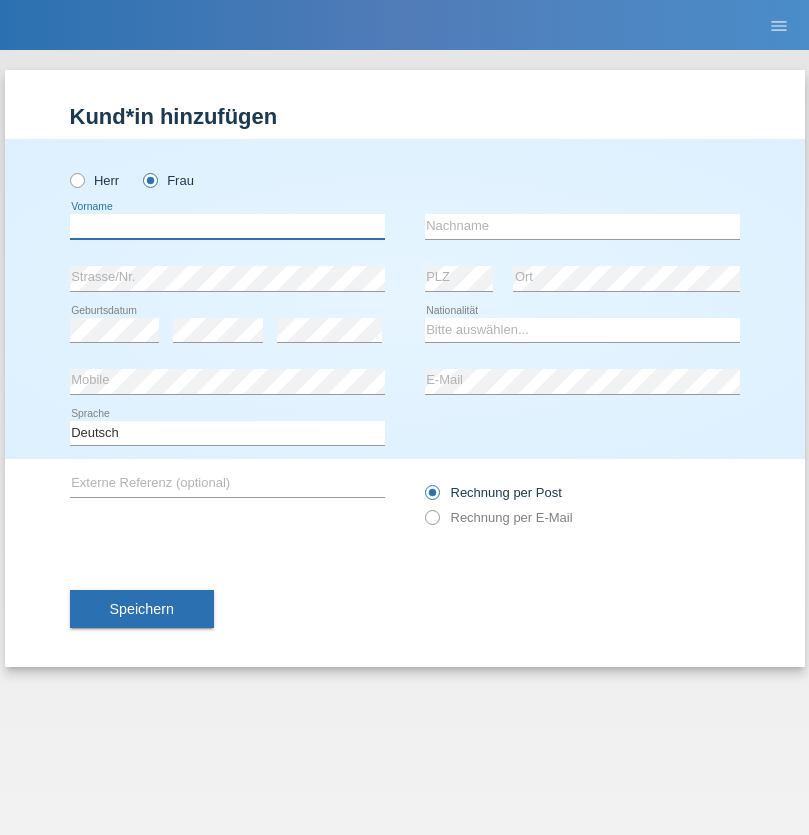 click at bounding box center (227, 226) 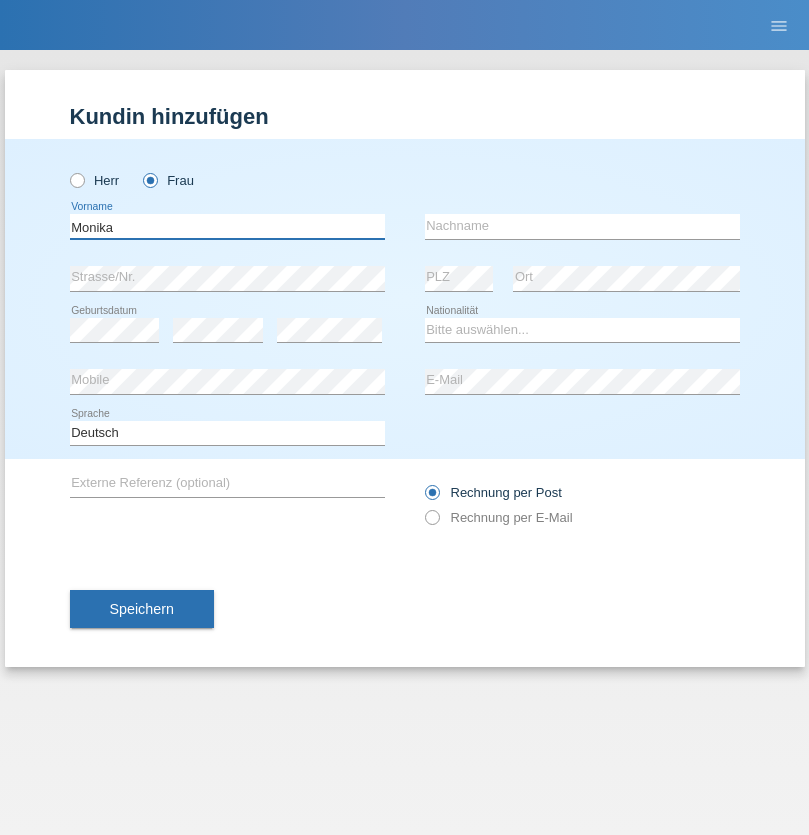 type on "Monika" 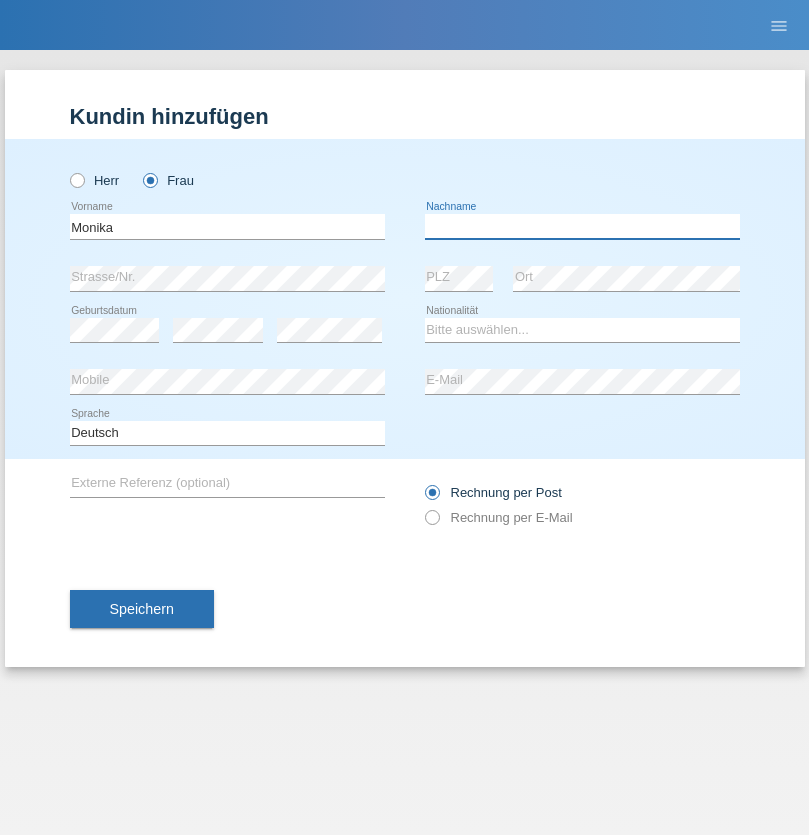 click at bounding box center [582, 226] 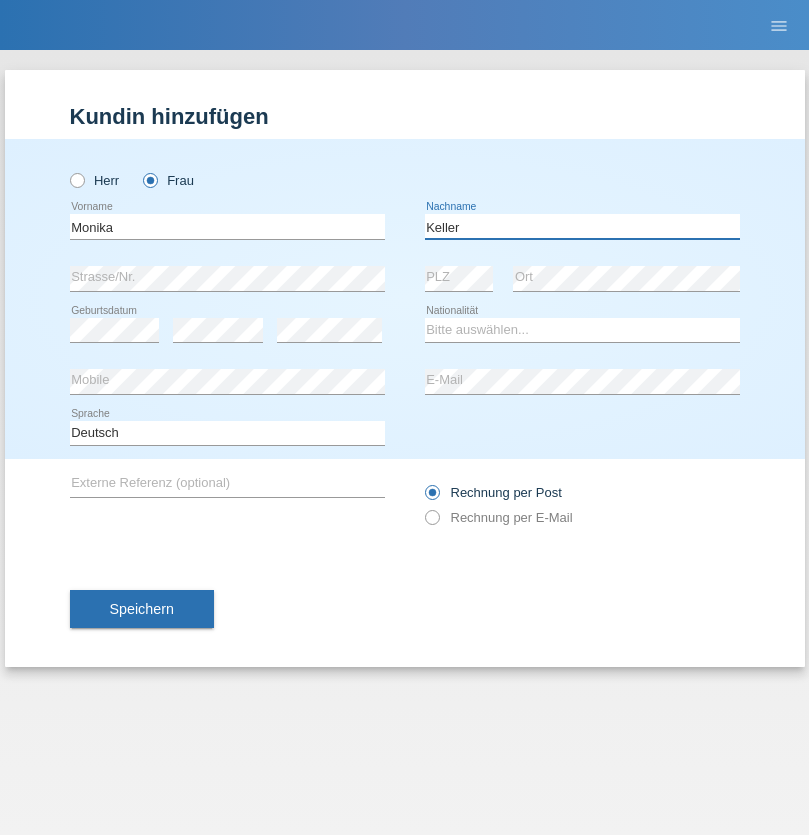 type on "Keller" 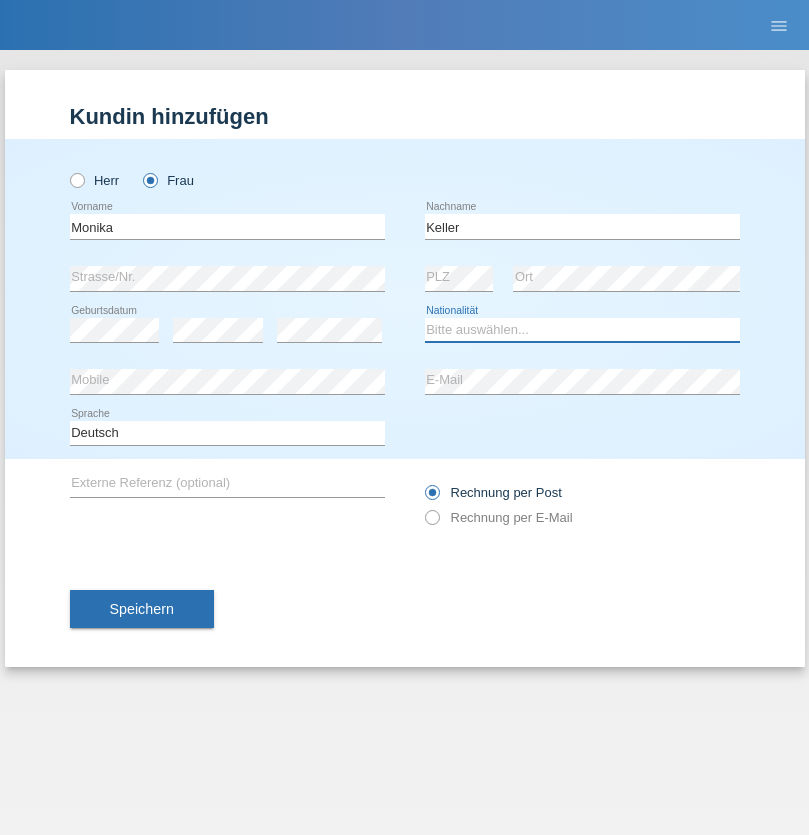 select on "CH" 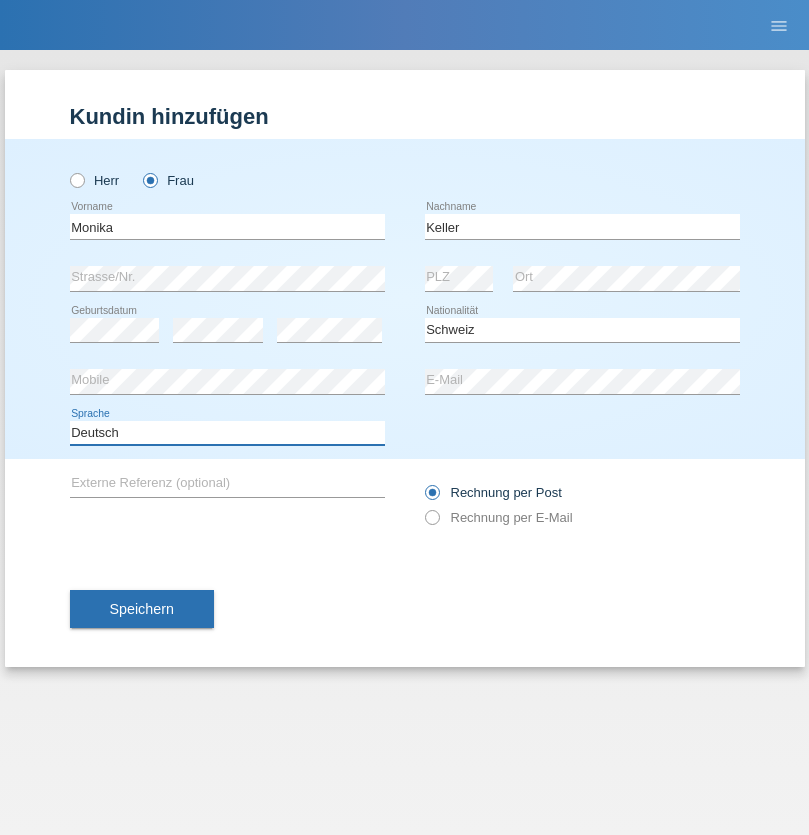select on "en" 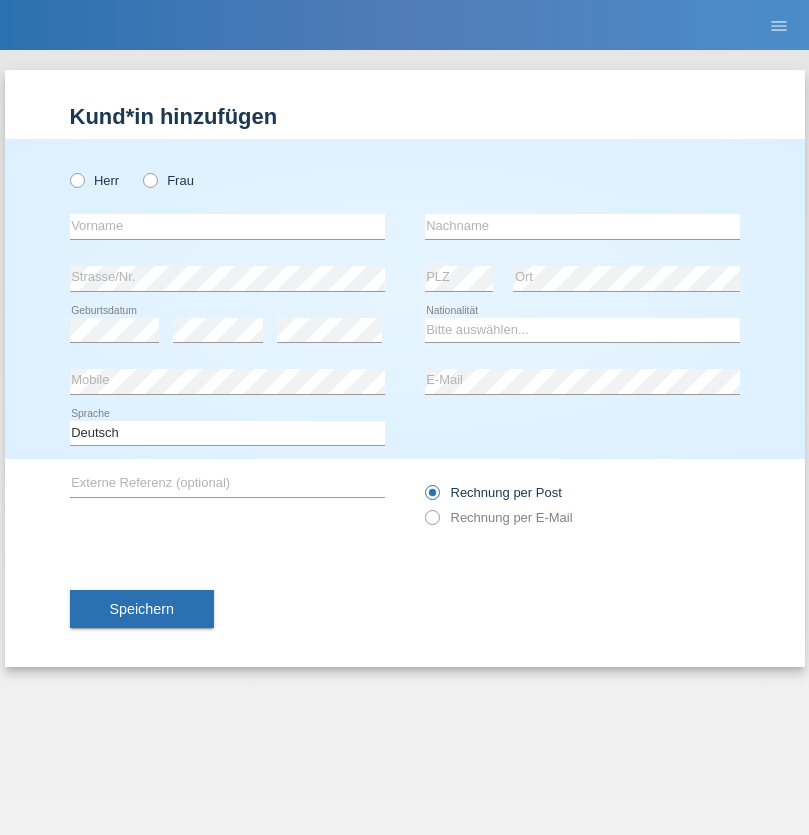 scroll, scrollTop: 0, scrollLeft: 0, axis: both 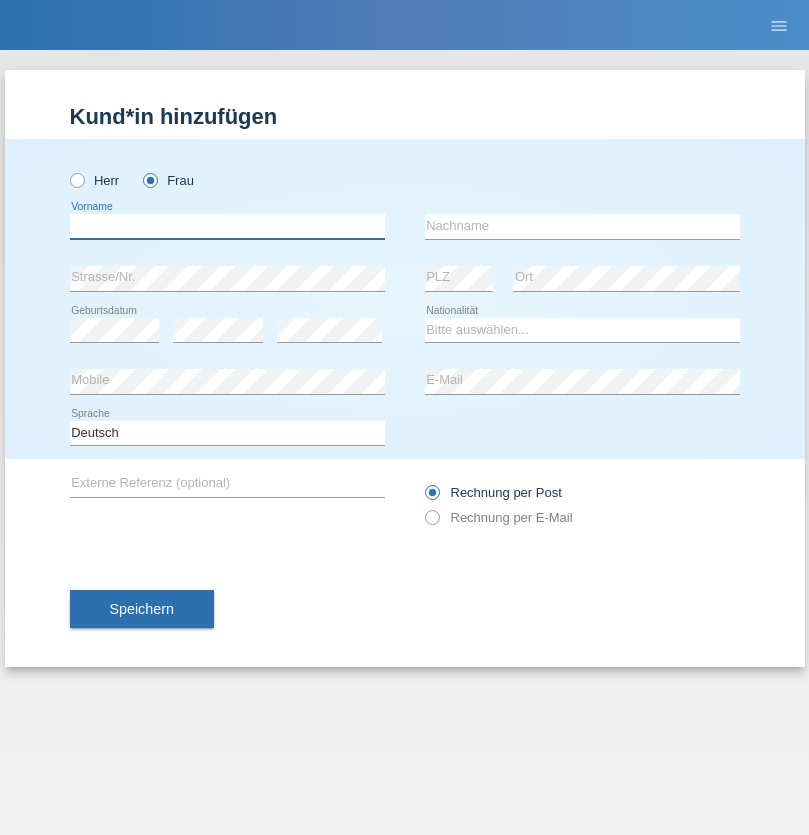 click at bounding box center [227, 226] 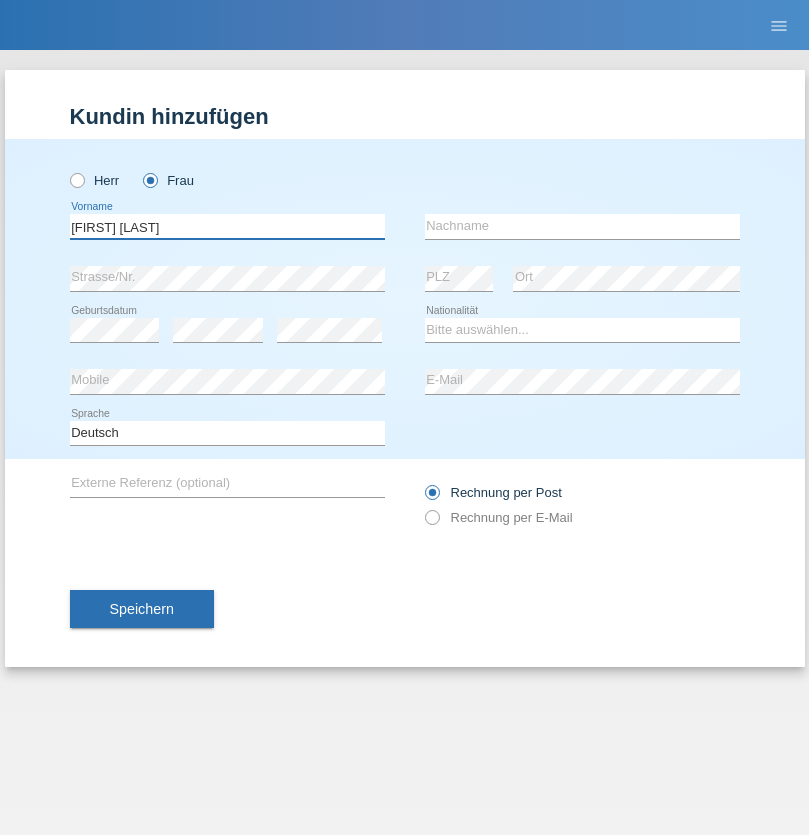 type on "Maria Fernanda" 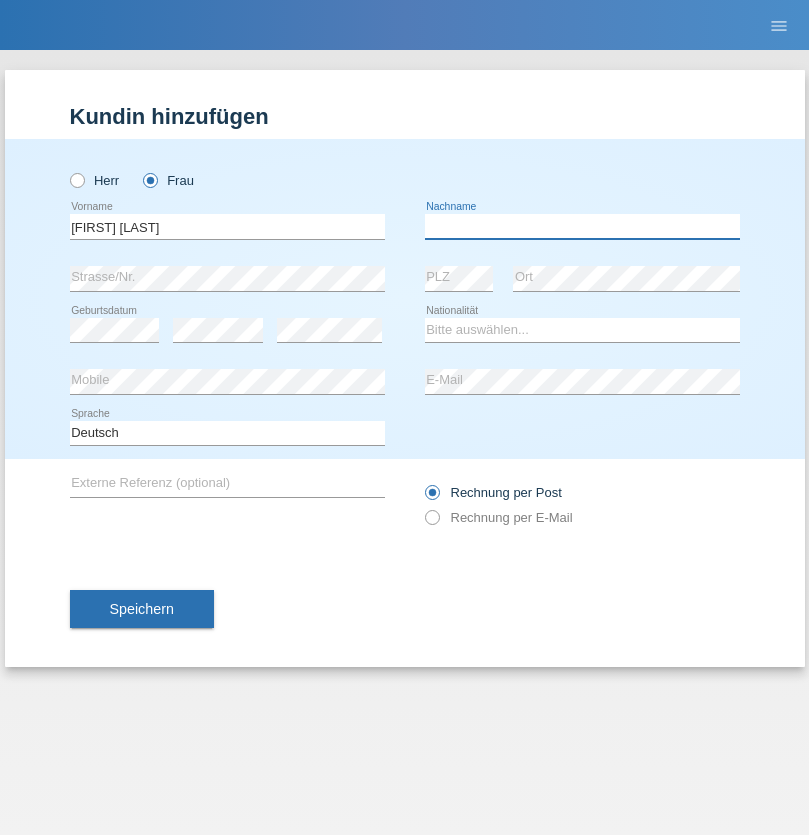 click at bounding box center (582, 226) 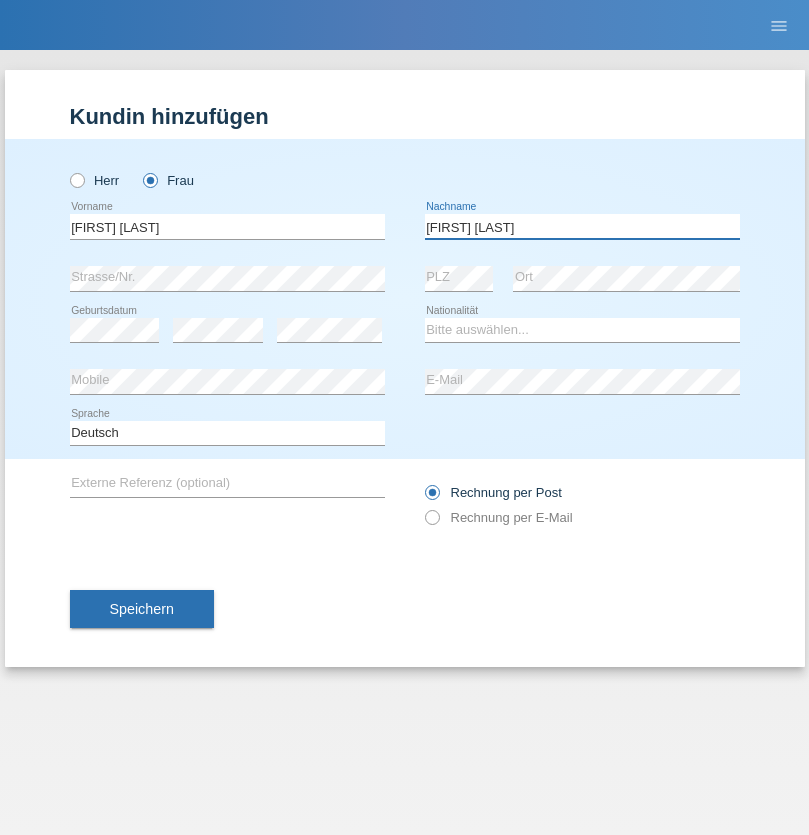 type on "Knusel Campillo" 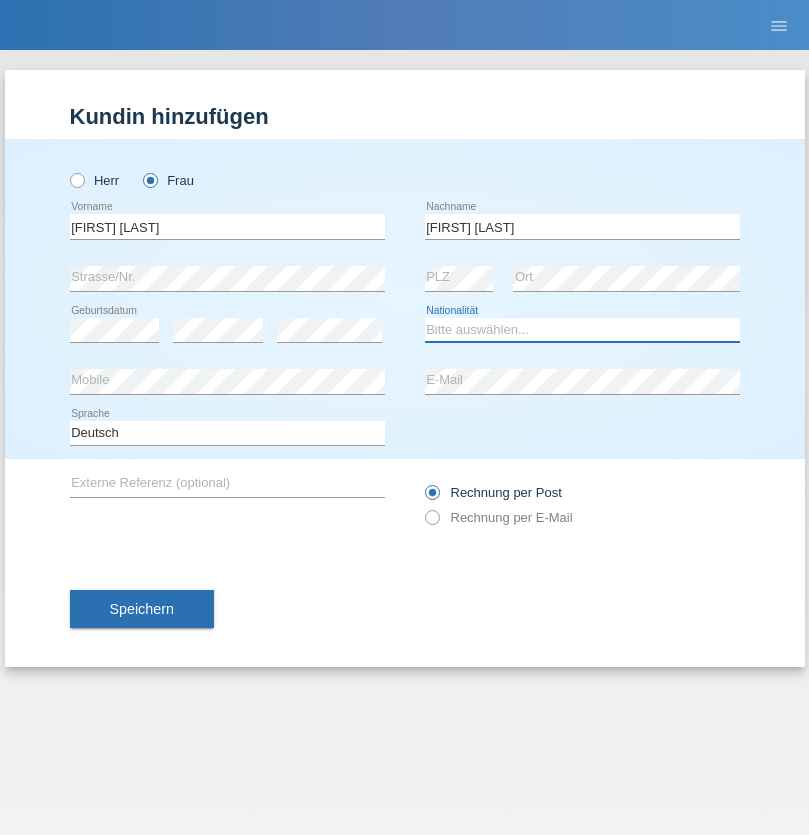select on "CH" 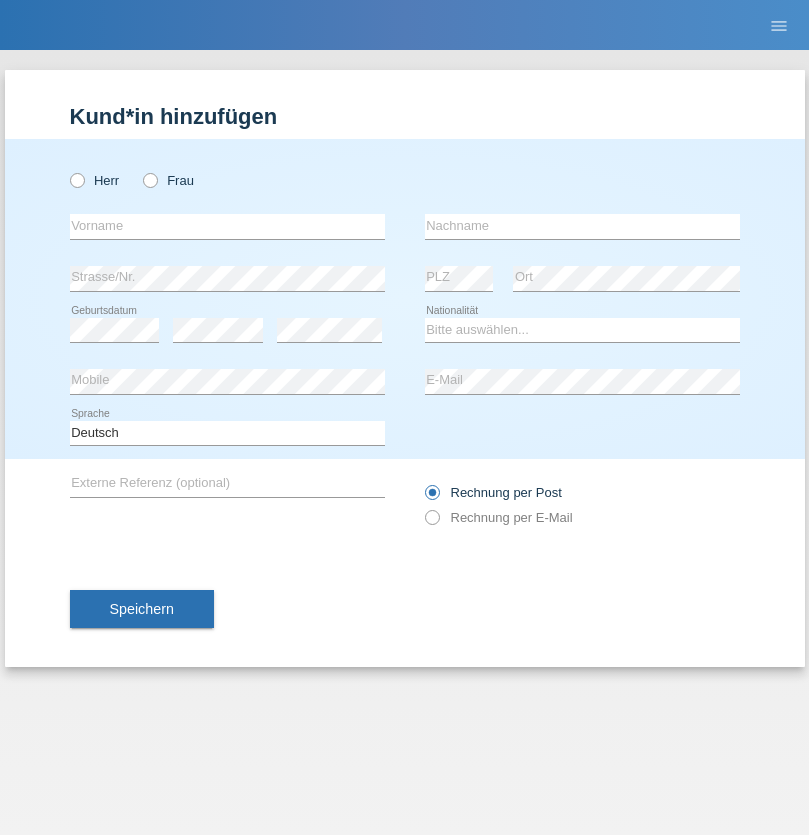 scroll, scrollTop: 0, scrollLeft: 0, axis: both 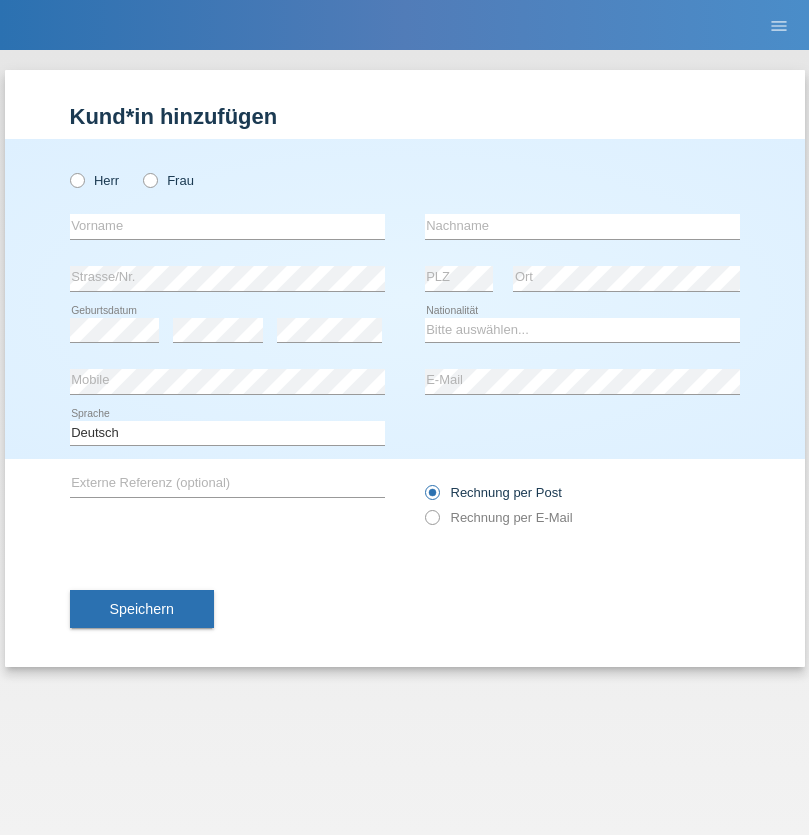 radio on "true" 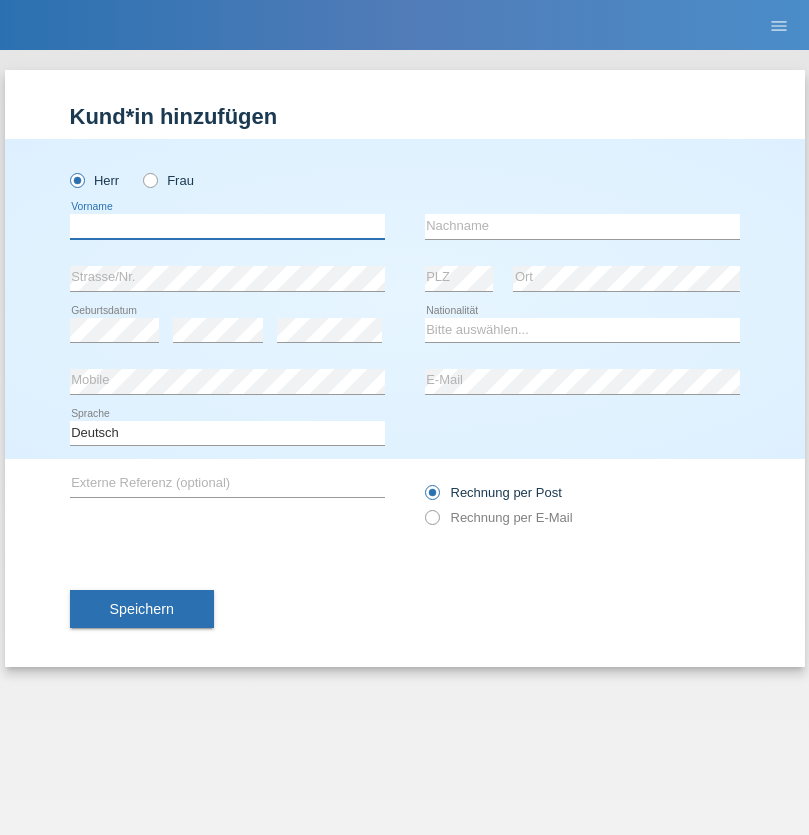 click at bounding box center (227, 226) 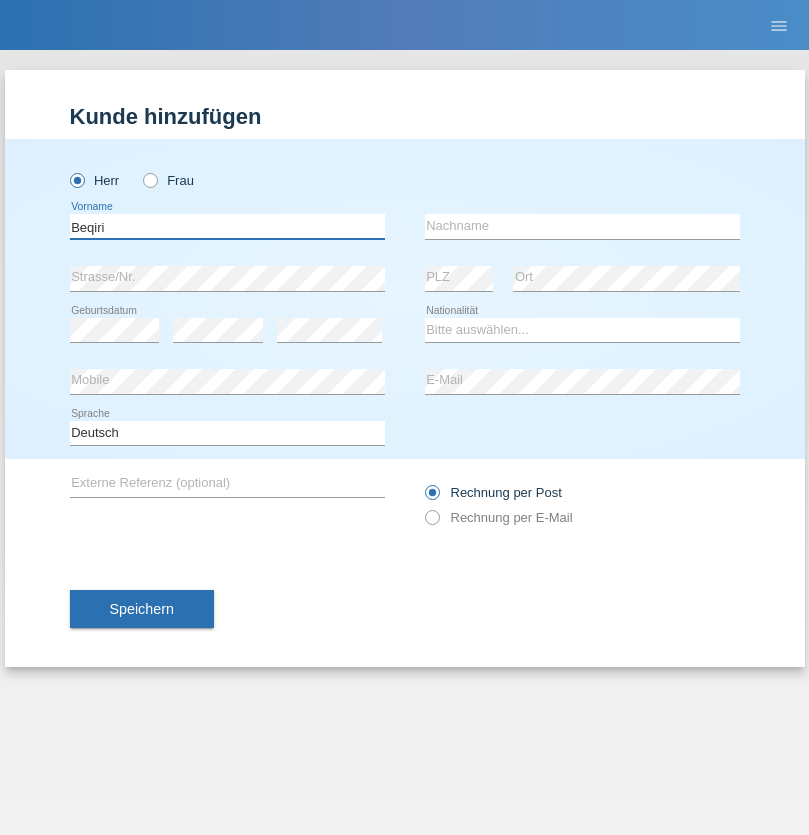 type on "Beqiri" 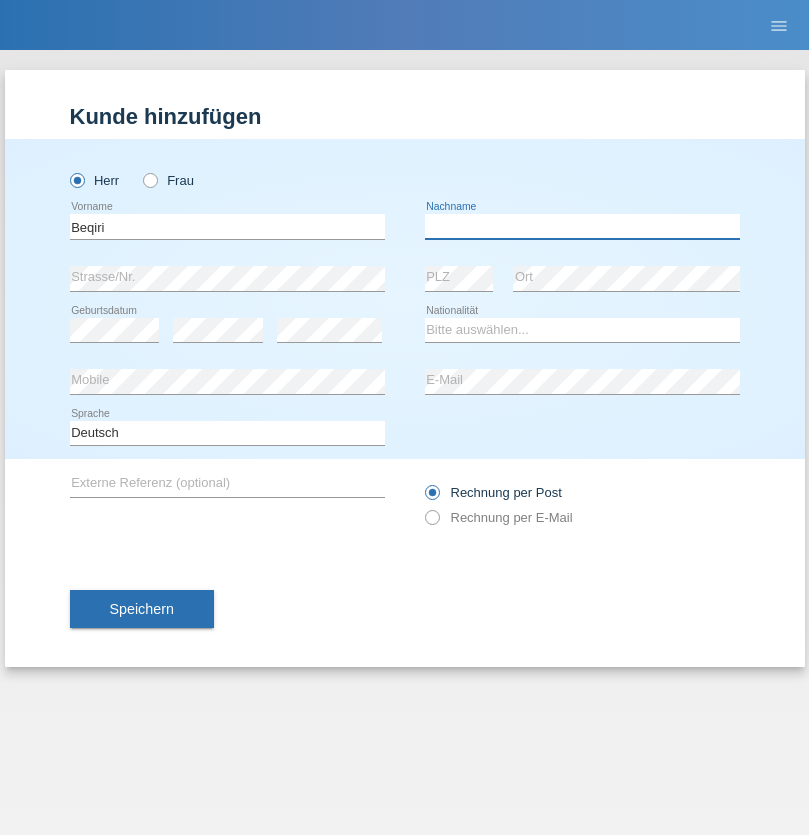 click at bounding box center (582, 226) 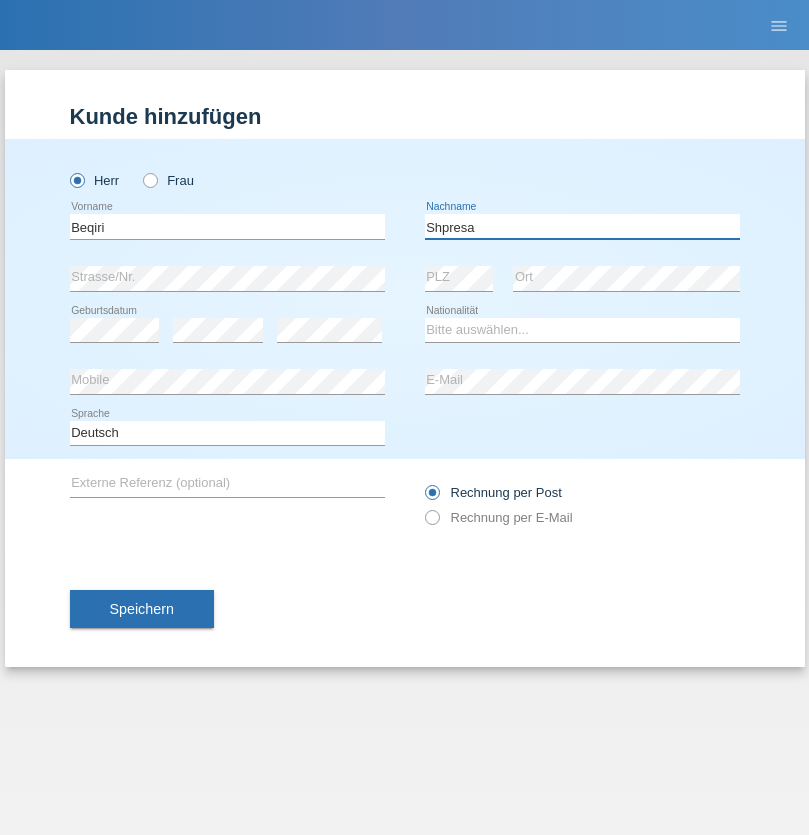 type on "Shpresa" 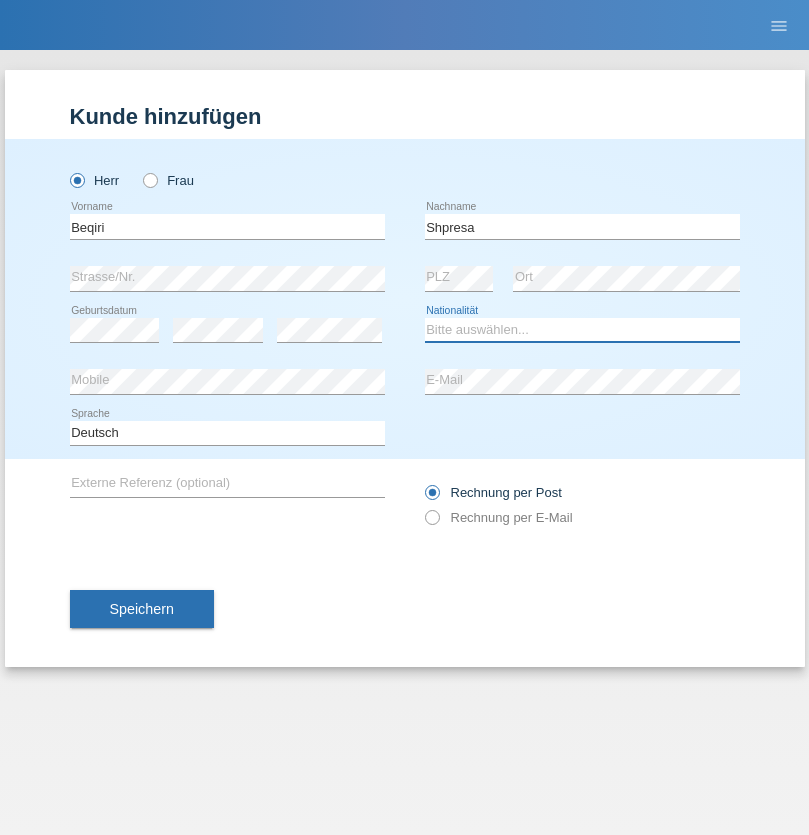select on "XK" 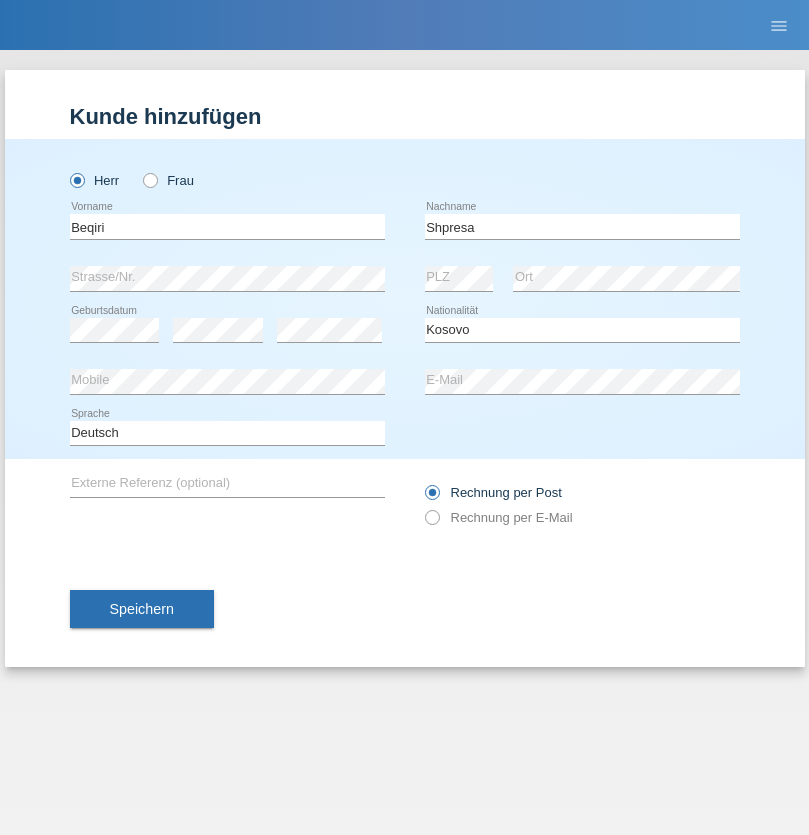 select on "C" 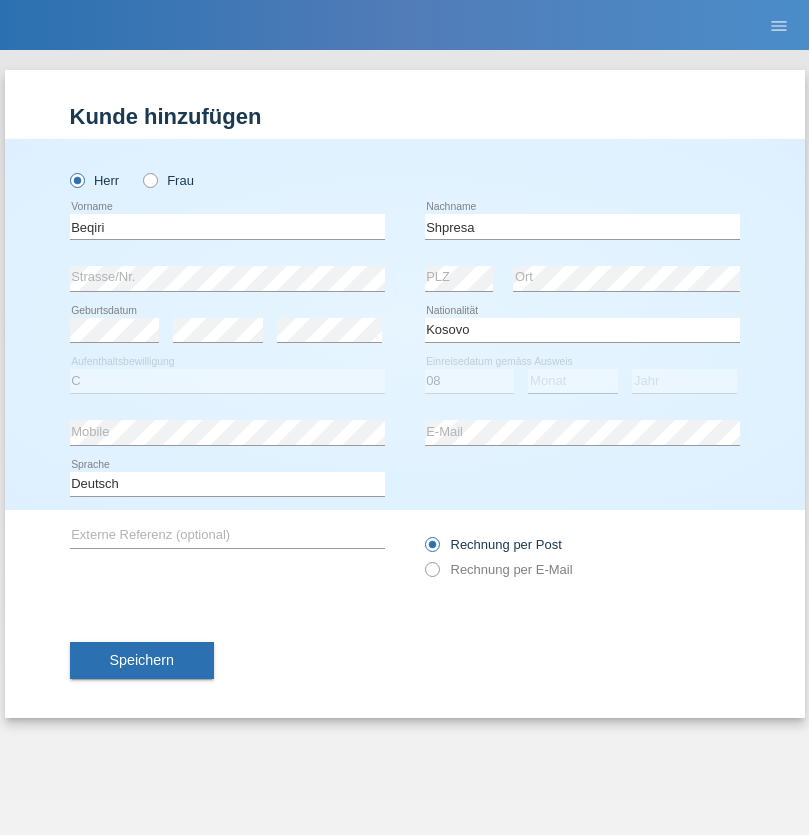 select on "02" 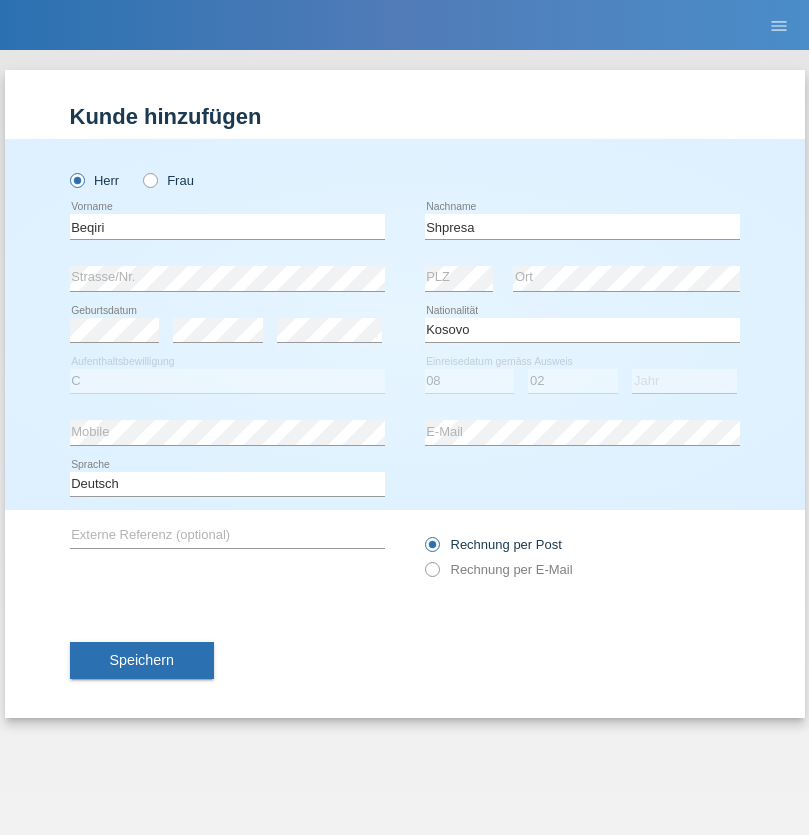 select on "1979" 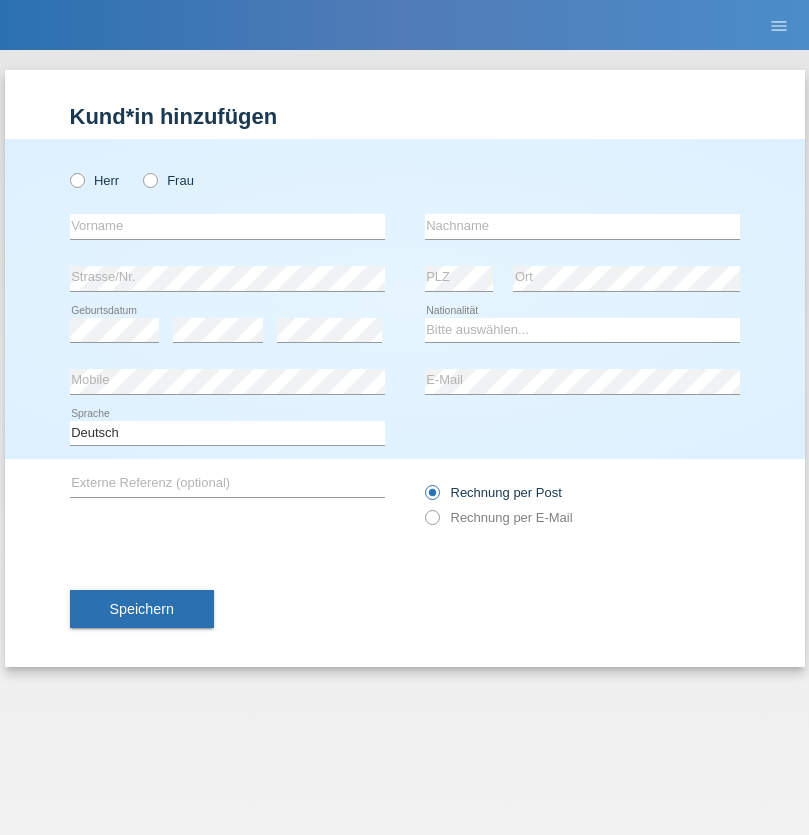 scroll, scrollTop: 0, scrollLeft: 0, axis: both 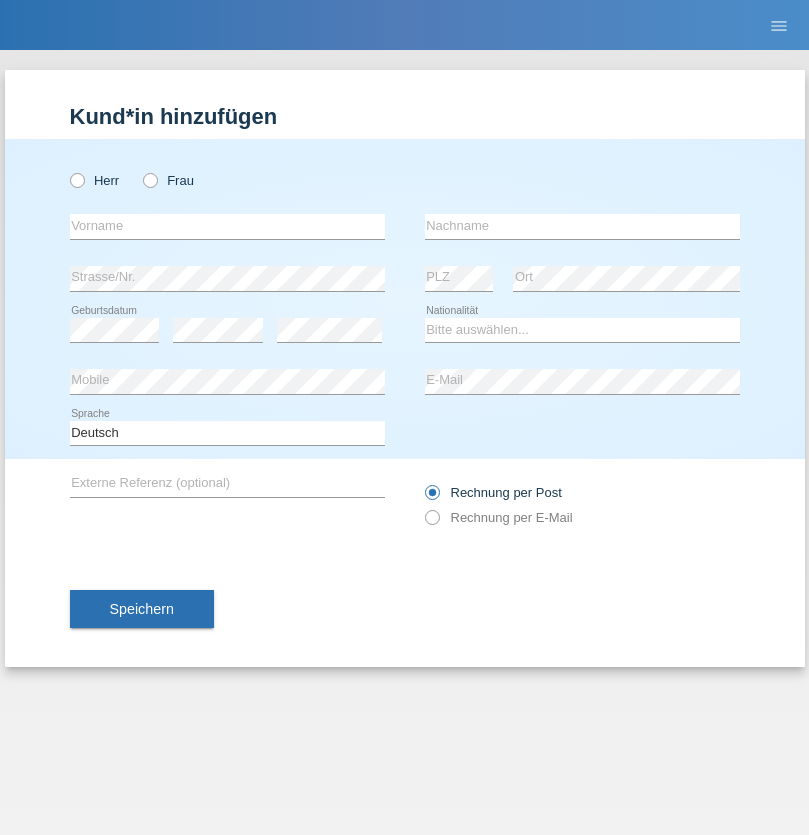 radio on "true" 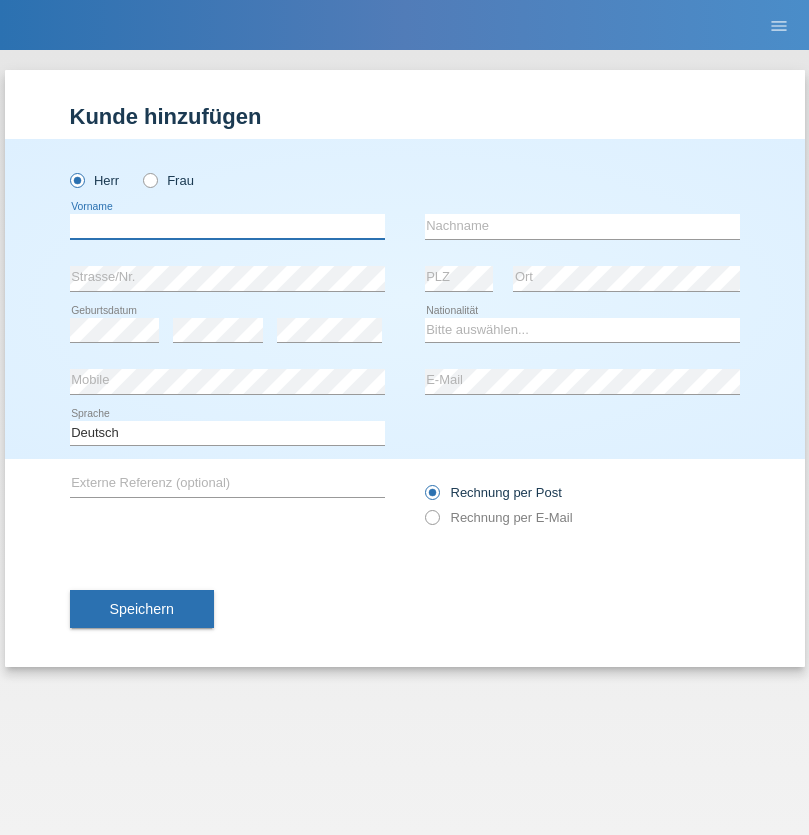 click at bounding box center (227, 226) 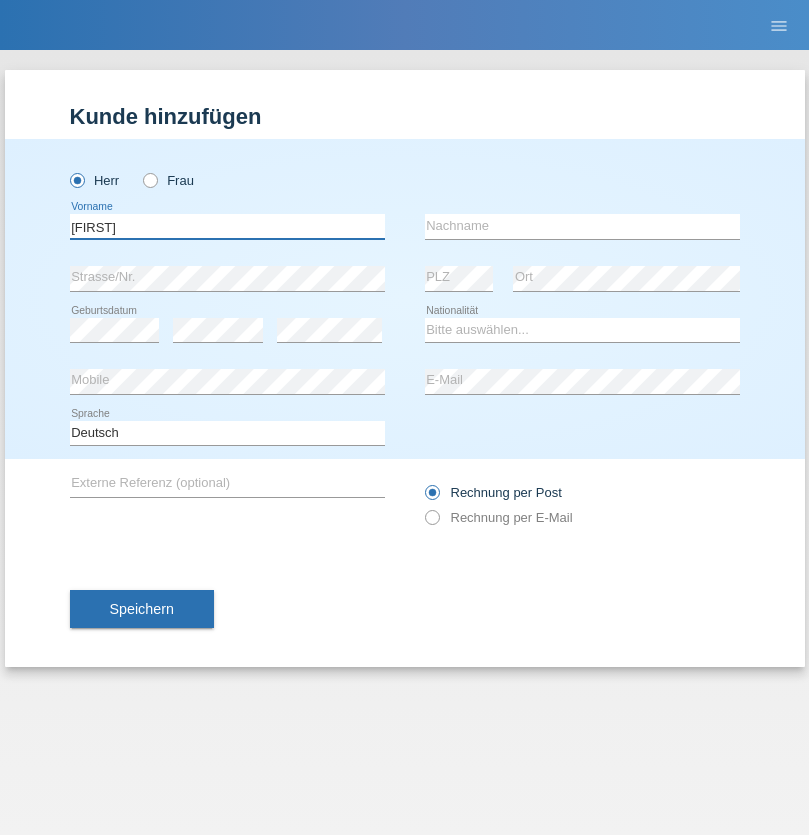 type on "[FIRST]" 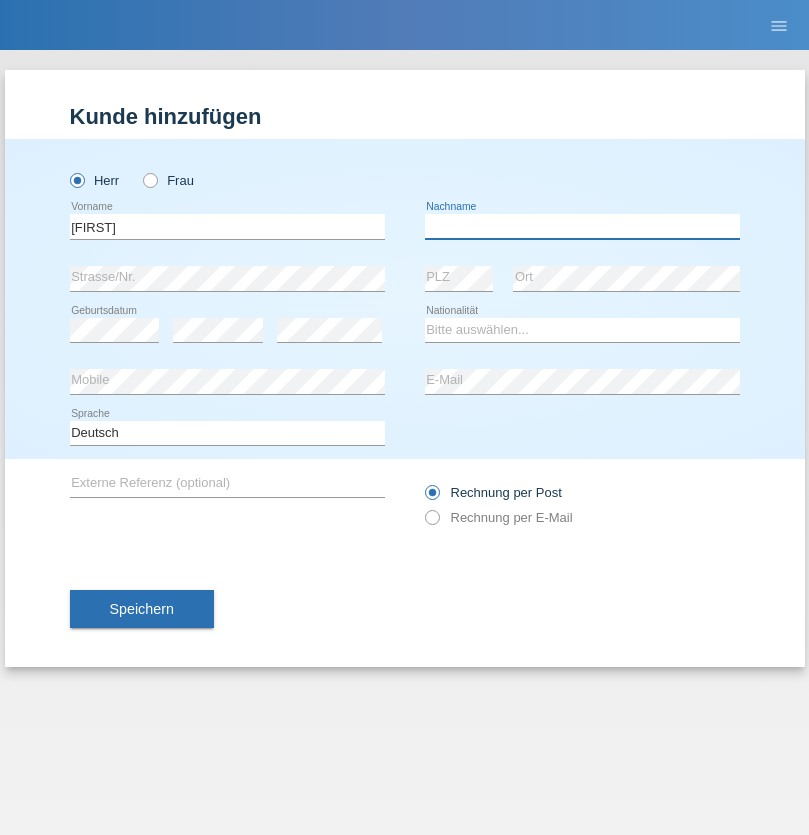 click at bounding box center [582, 226] 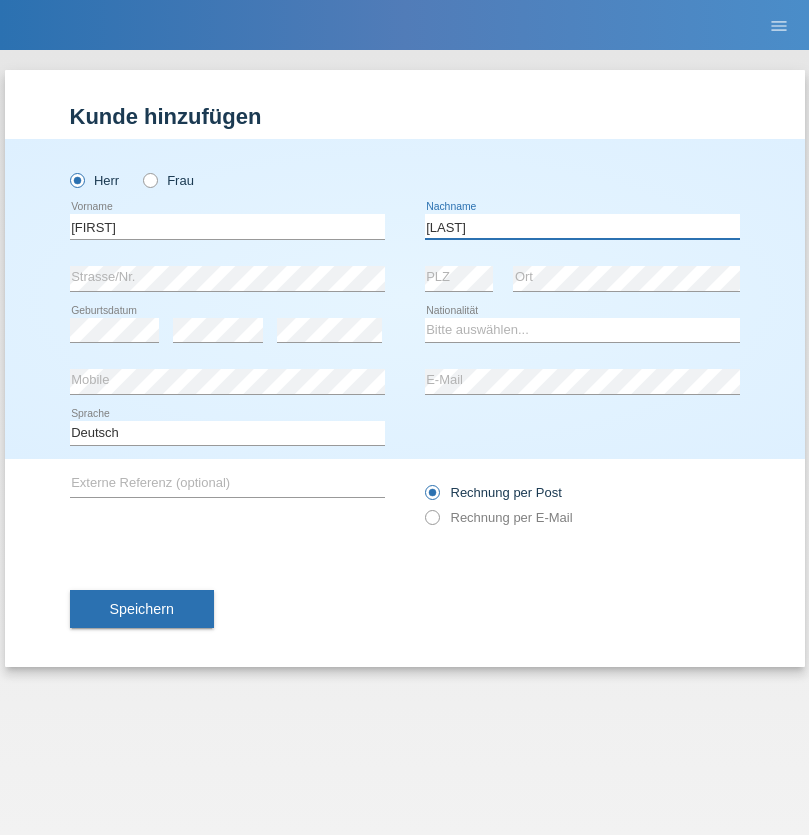 type on "[LAST]" 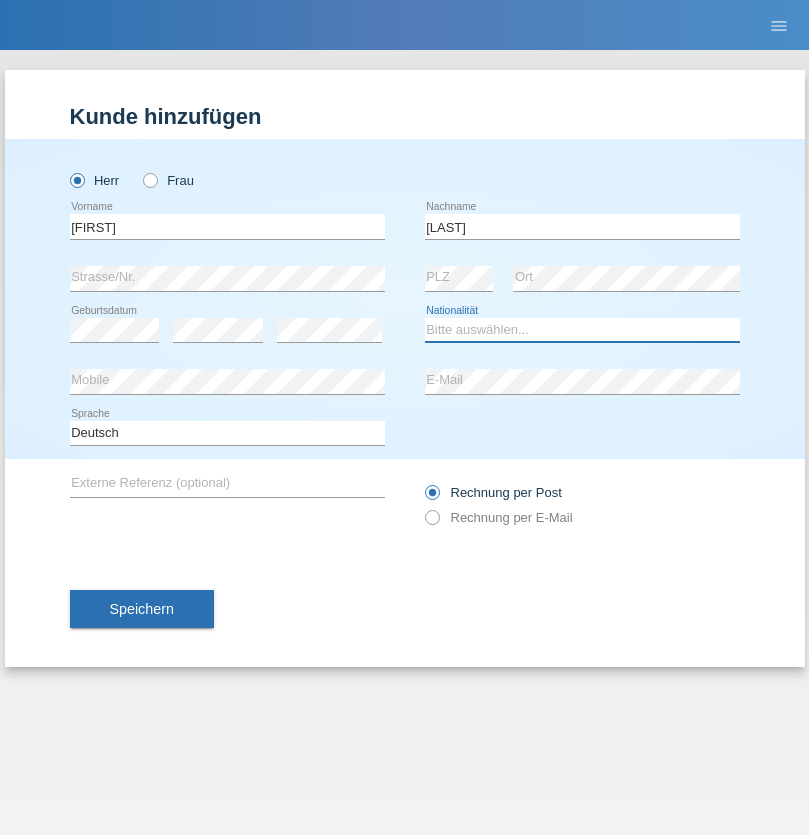 select on "CH" 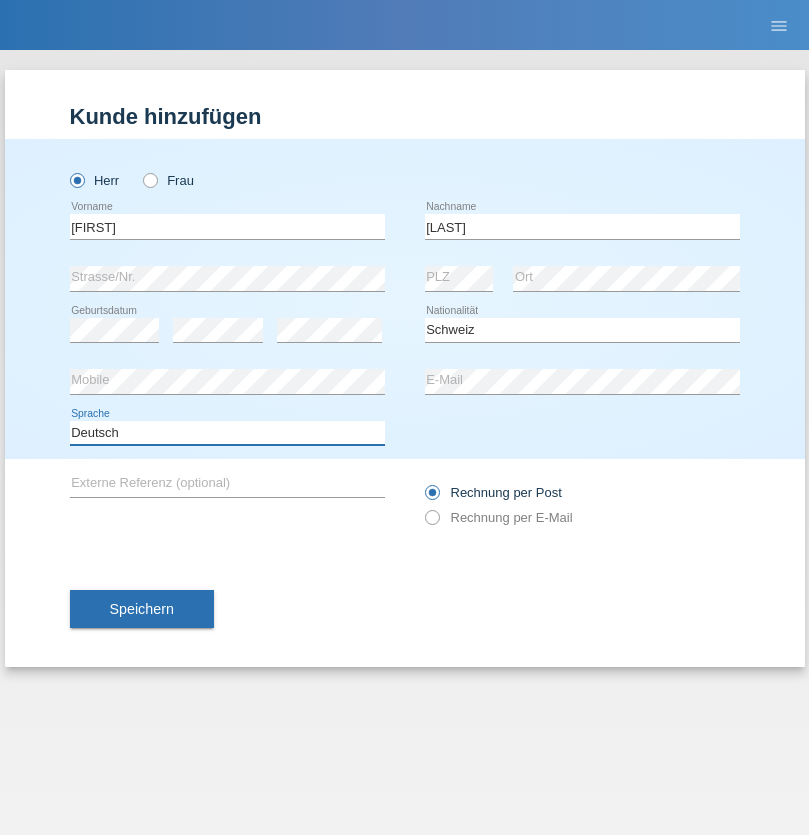 select on "en" 